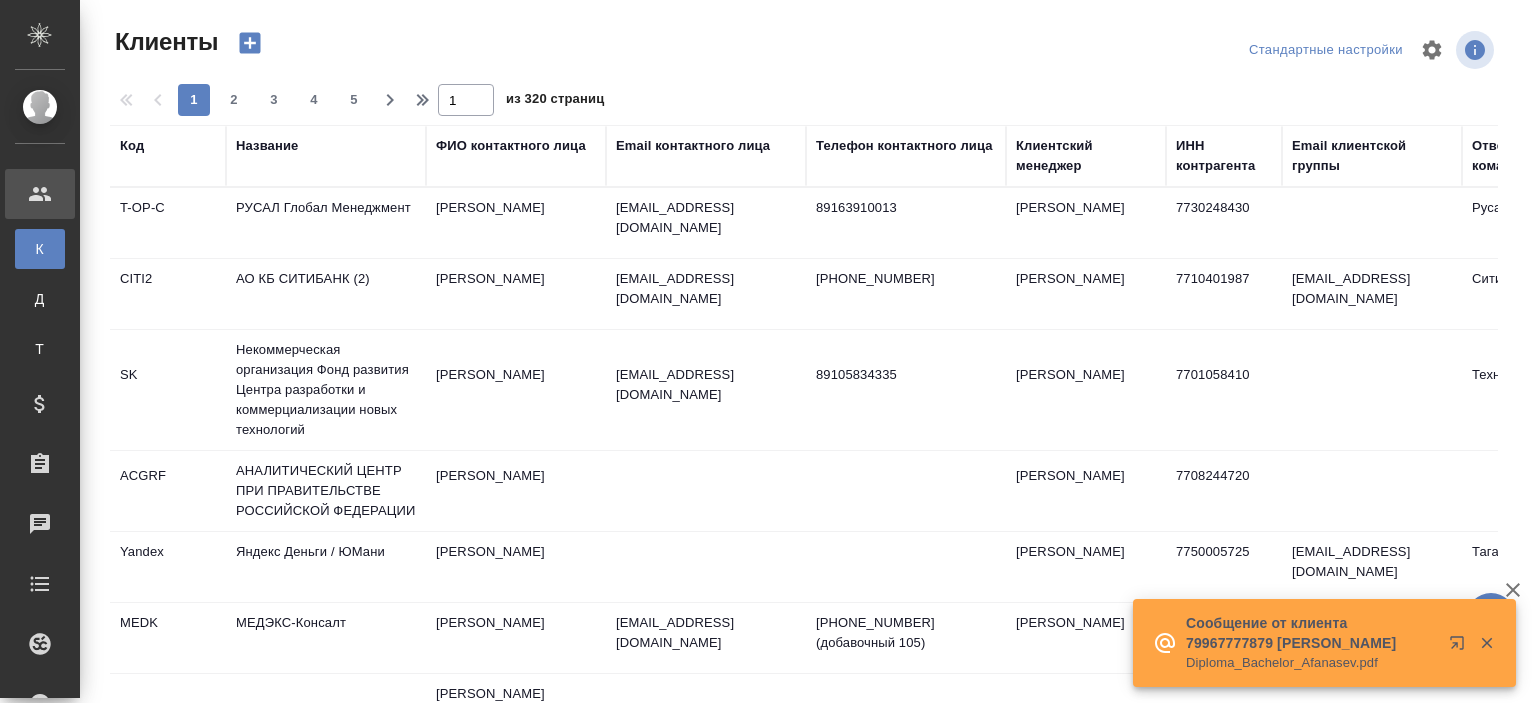 select on "RU" 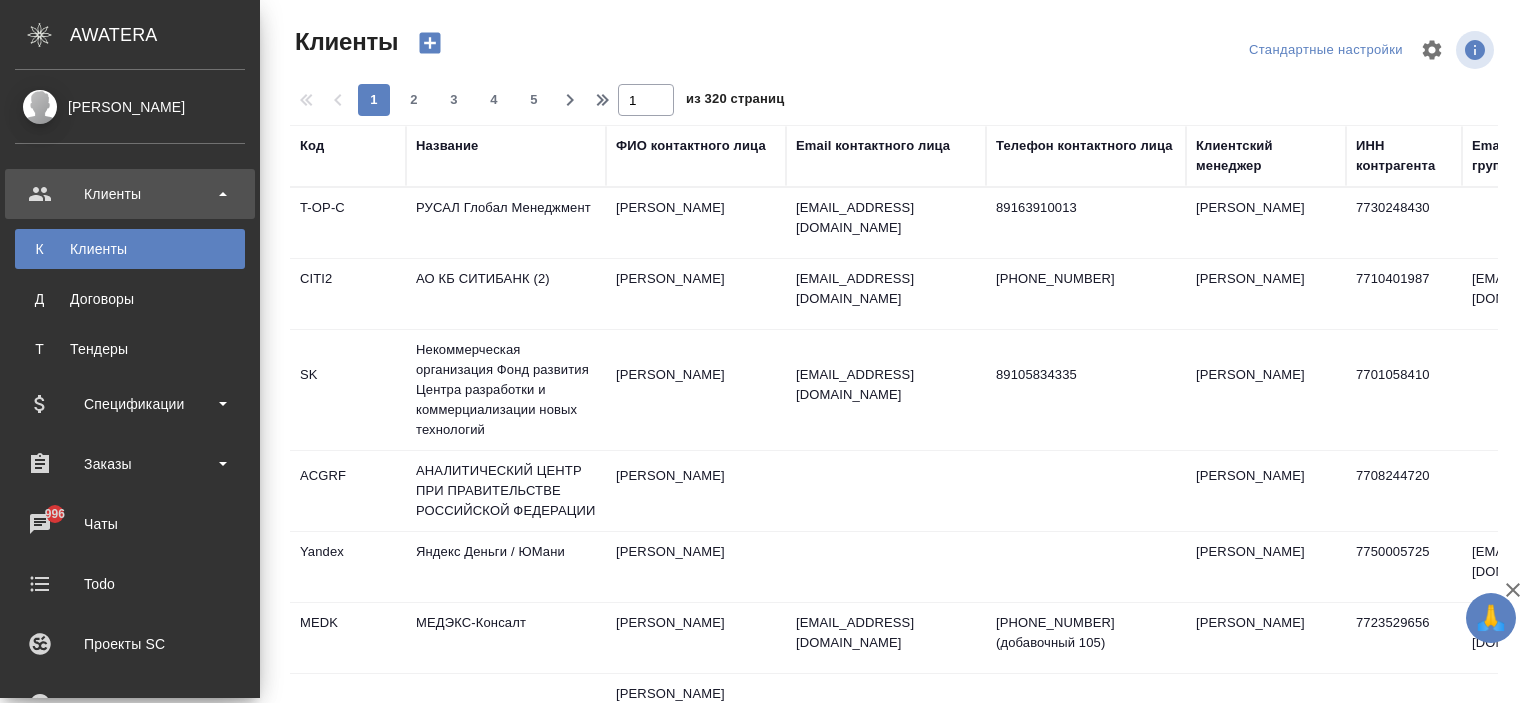 scroll, scrollTop: 400, scrollLeft: 0, axis: vertical 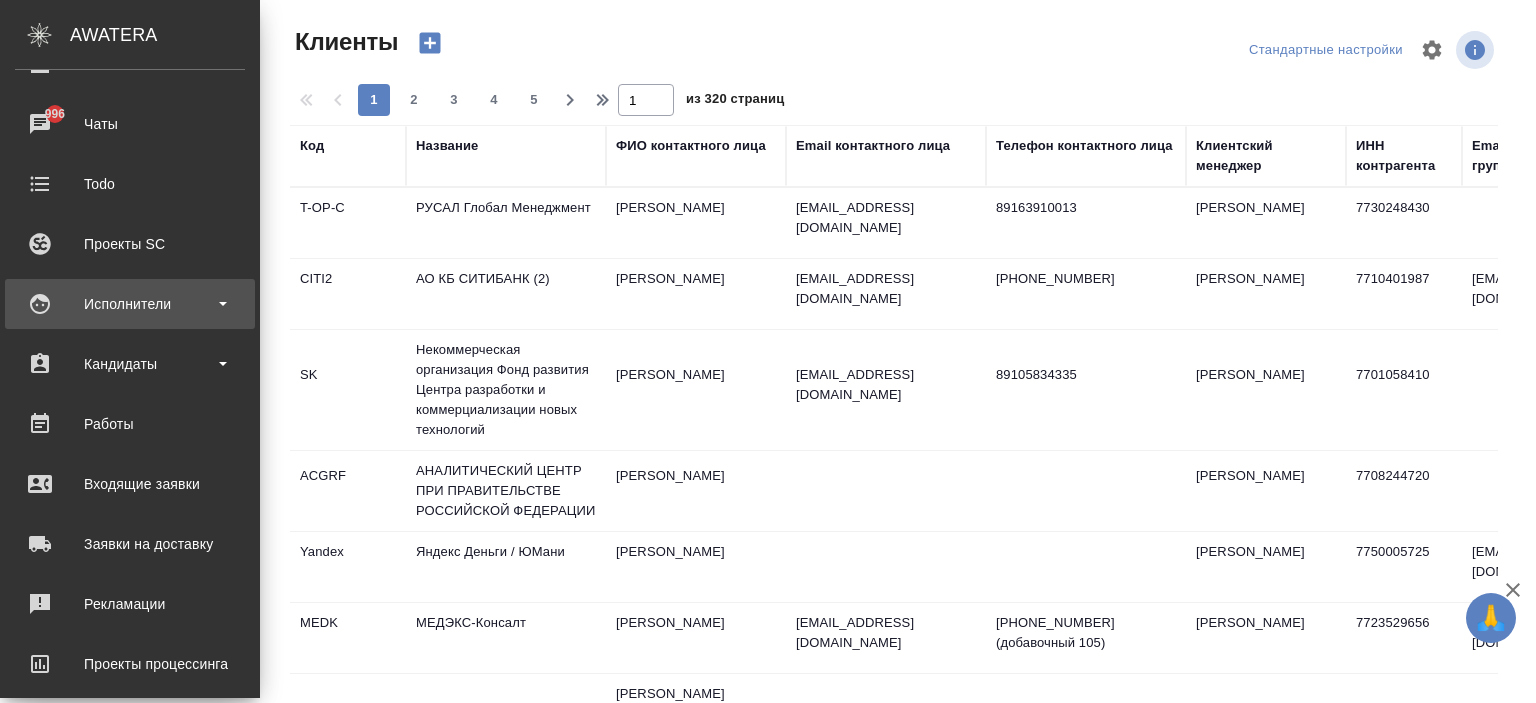 click on "Исполнители" at bounding box center (130, 304) 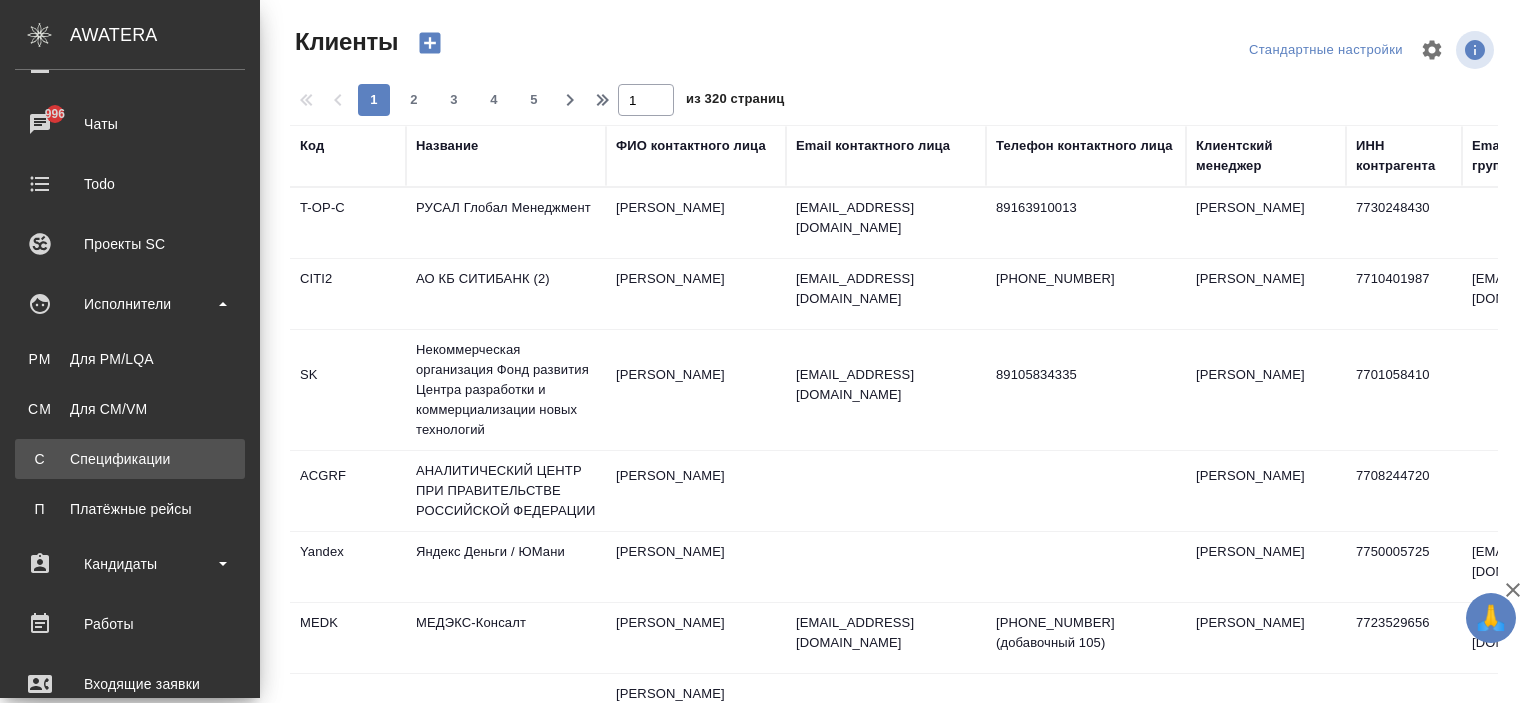 click on "Спецификации" at bounding box center (130, 459) 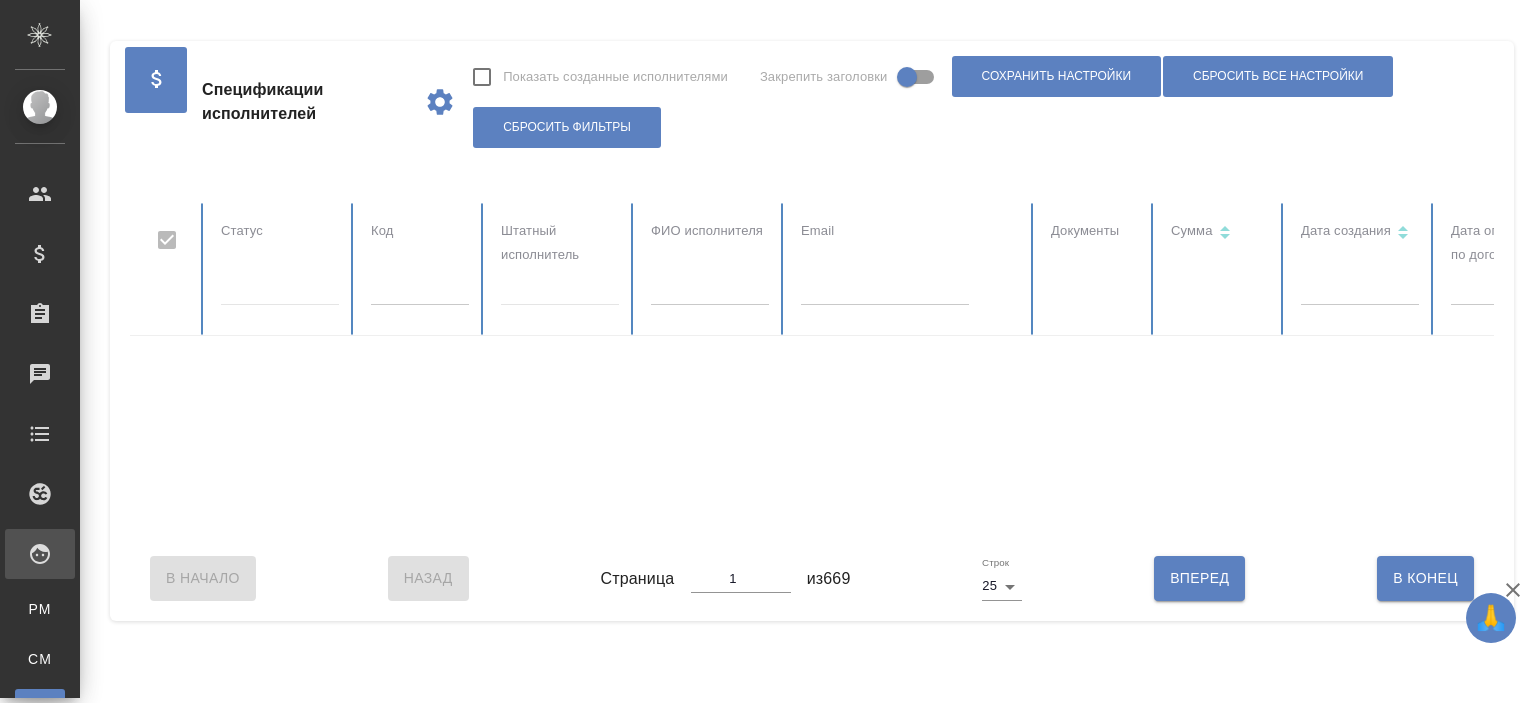 checkbox on "false" 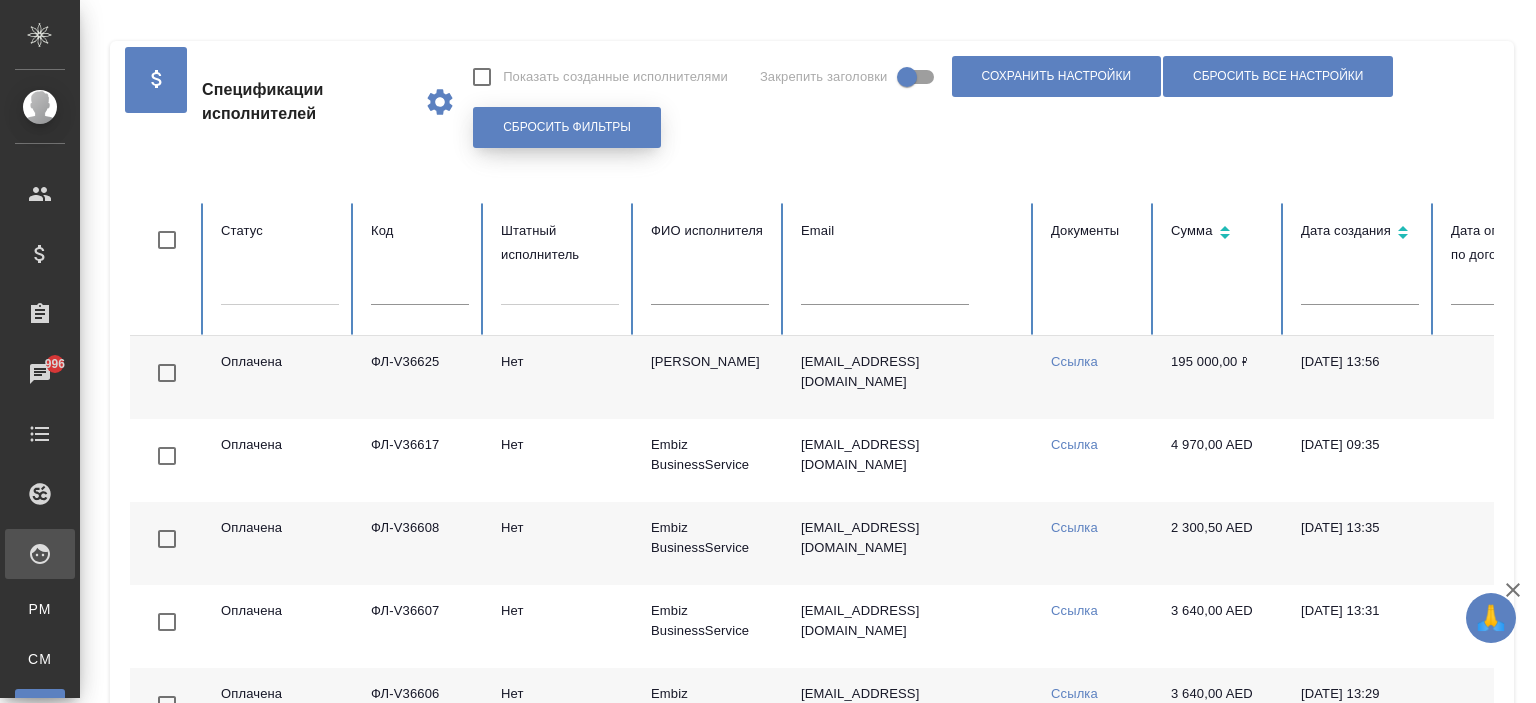 click on "Сбросить фильтры" at bounding box center (567, 127) 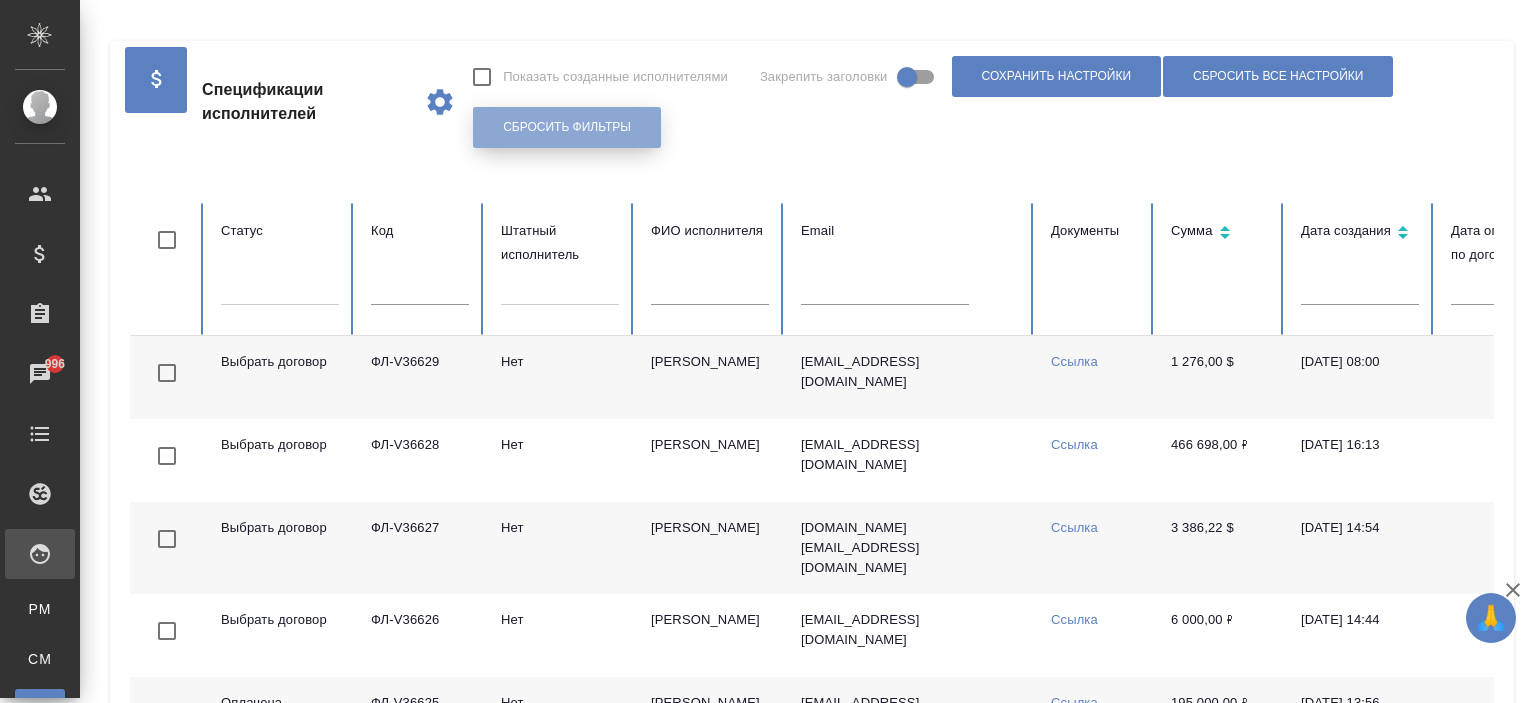 click on "Сбросить фильтры" at bounding box center [567, 127] 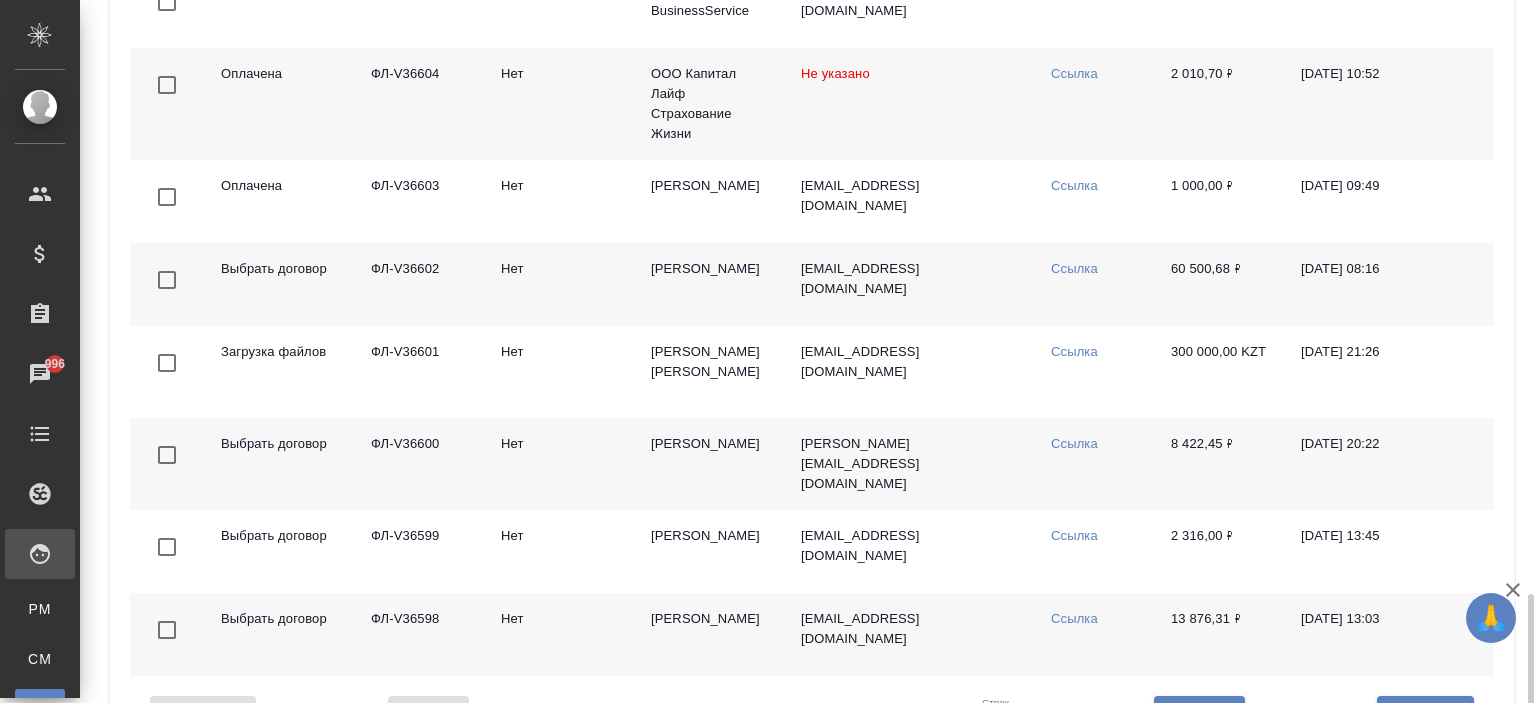 scroll, scrollTop: 1883, scrollLeft: 0, axis: vertical 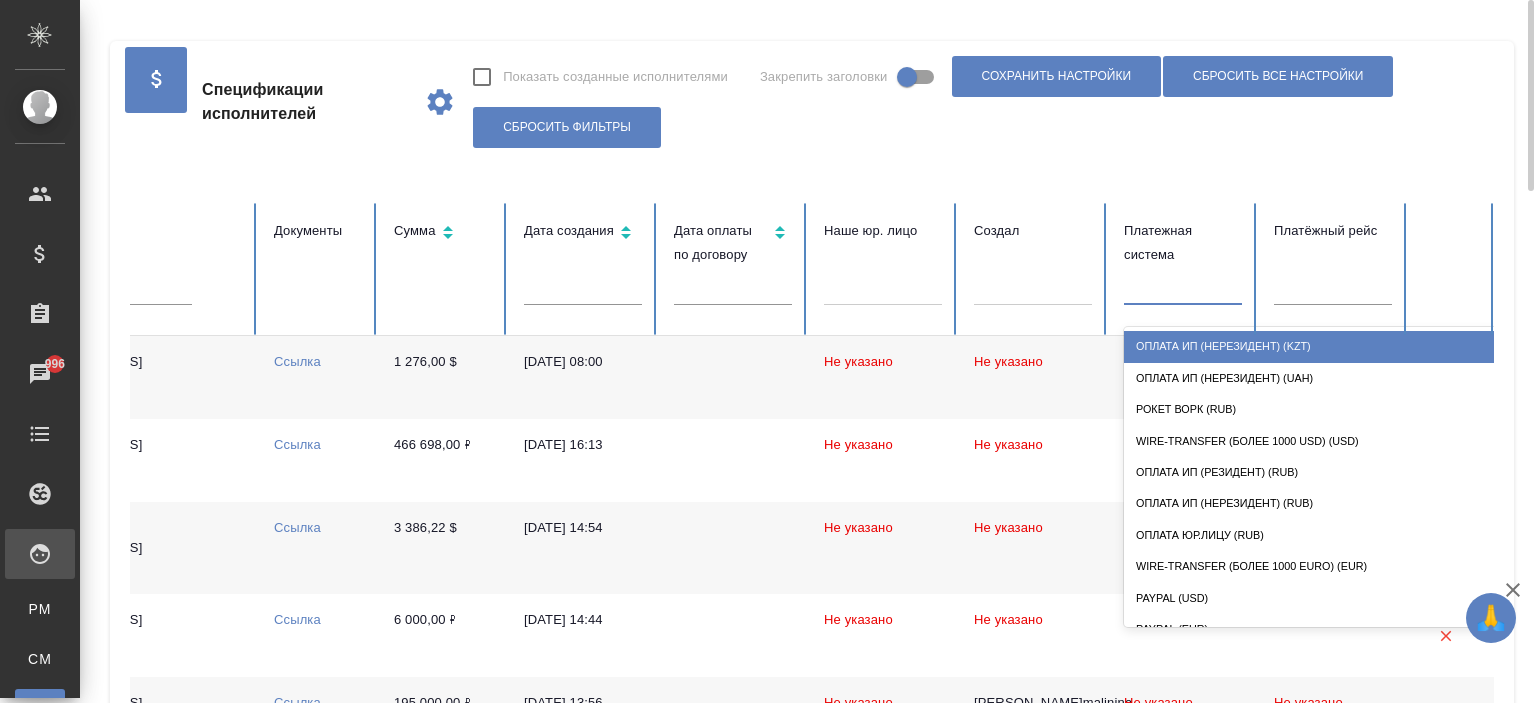 click at bounding box center (1183, 285) 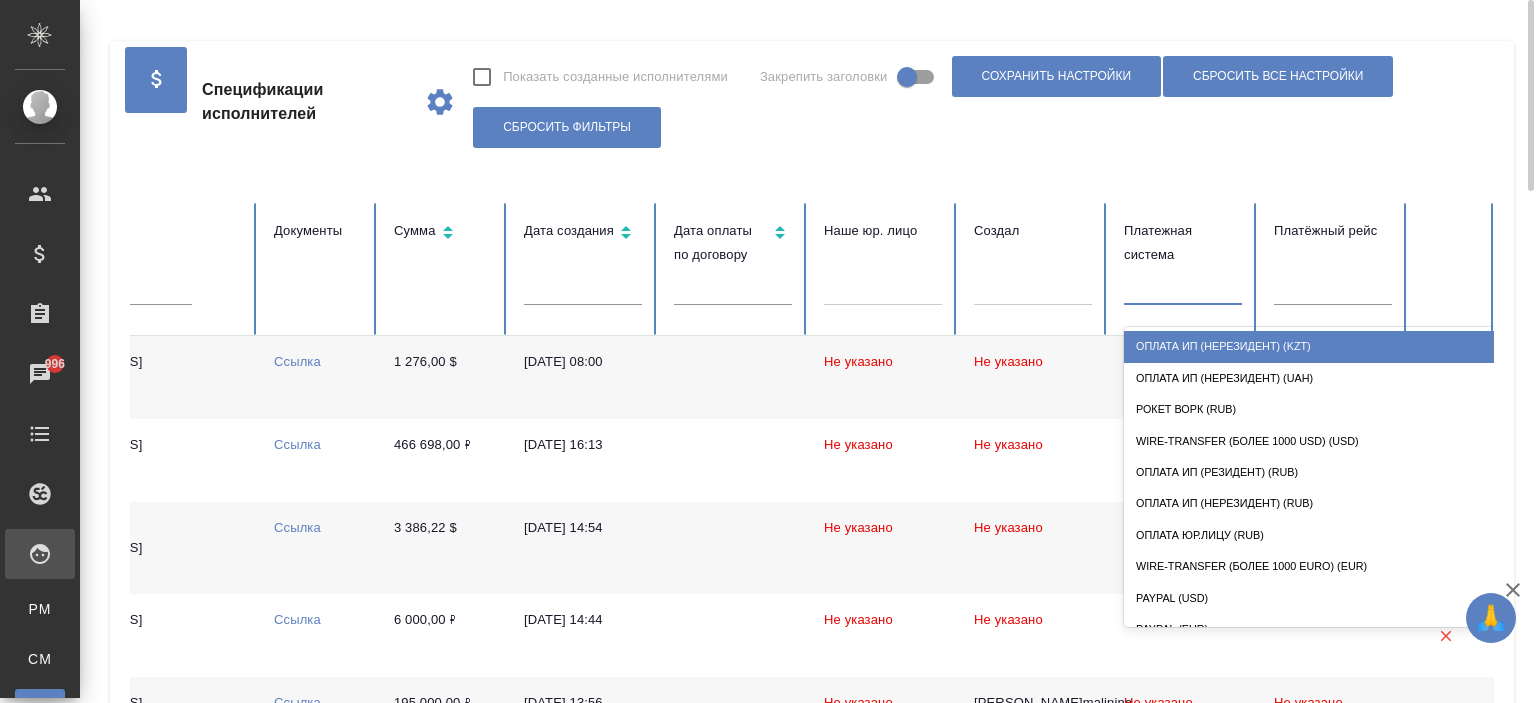 click on "Оплата ИП (нерезидент) (KZT)" at bounding box center [1324, 346] 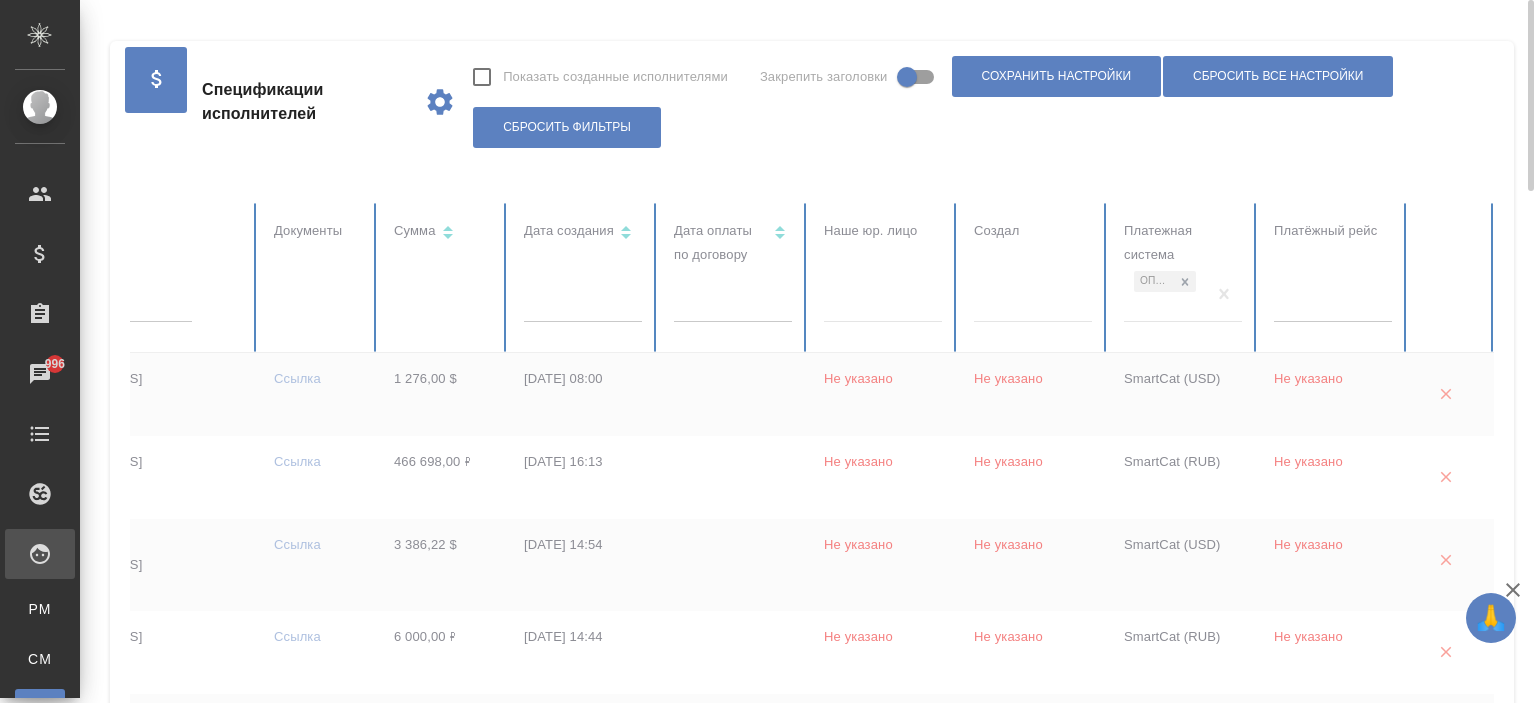 click at bounding box center [424, 1348] 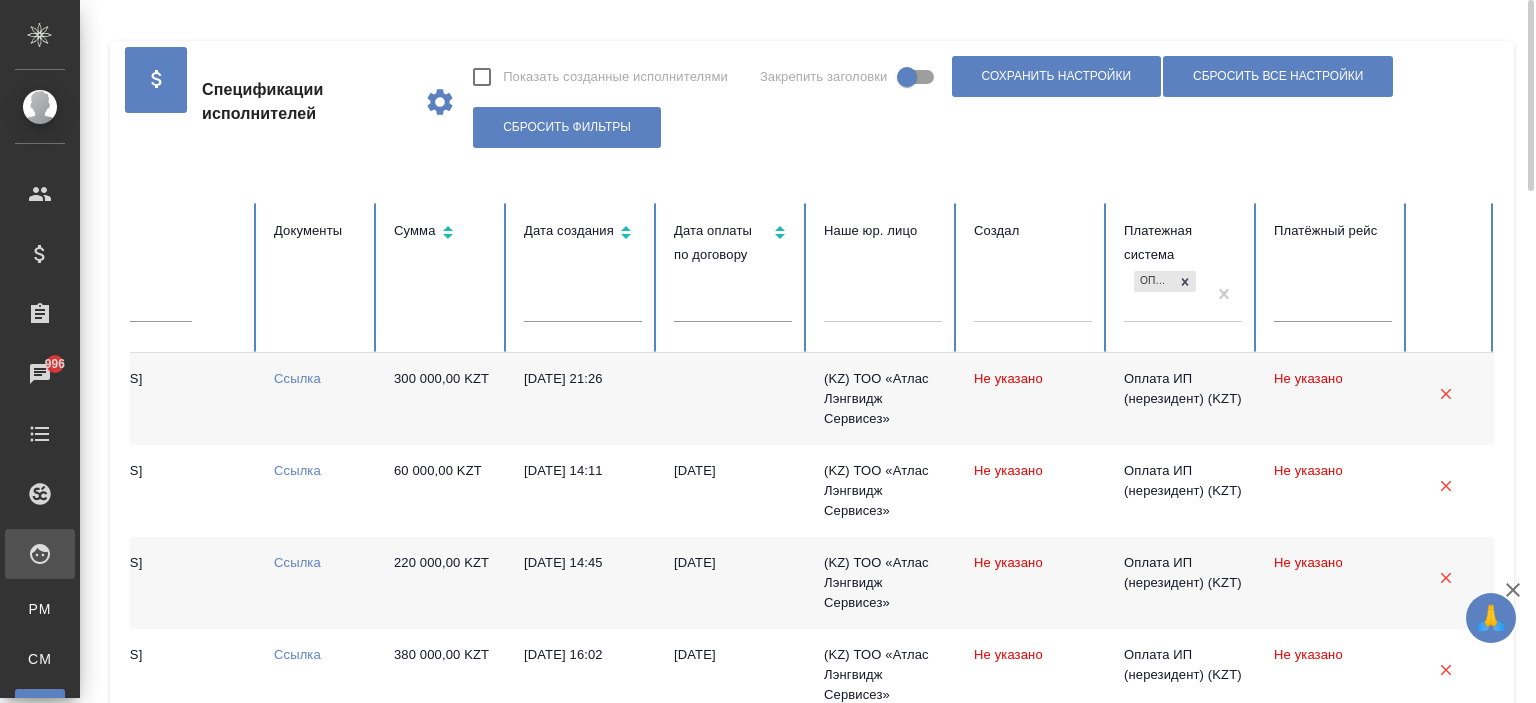 click on "Оплата ИП (нерезидент) (KZT)" at bounding box center [1165, 294] 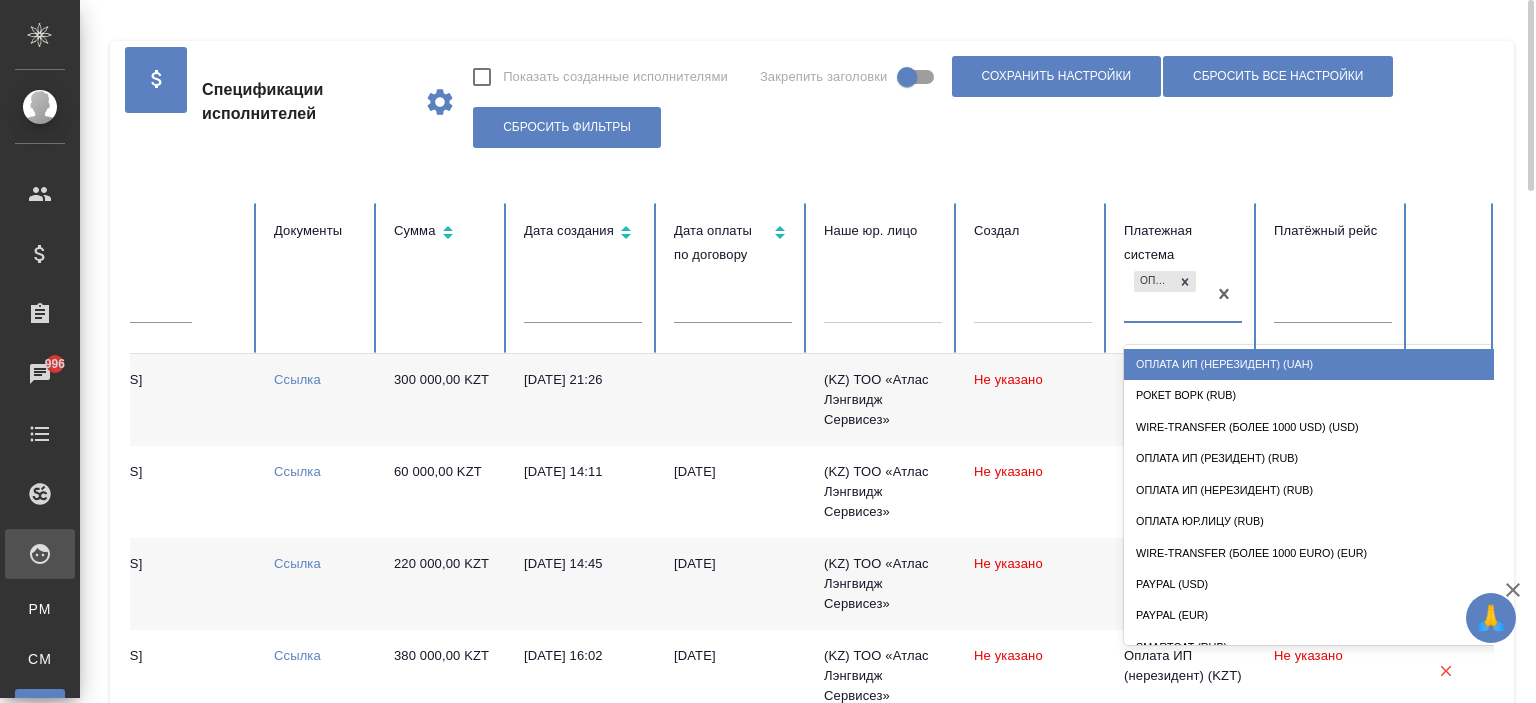 click on "Оплата ИП (нерезидент) (UAH)" at bounding box center (1324, 364) 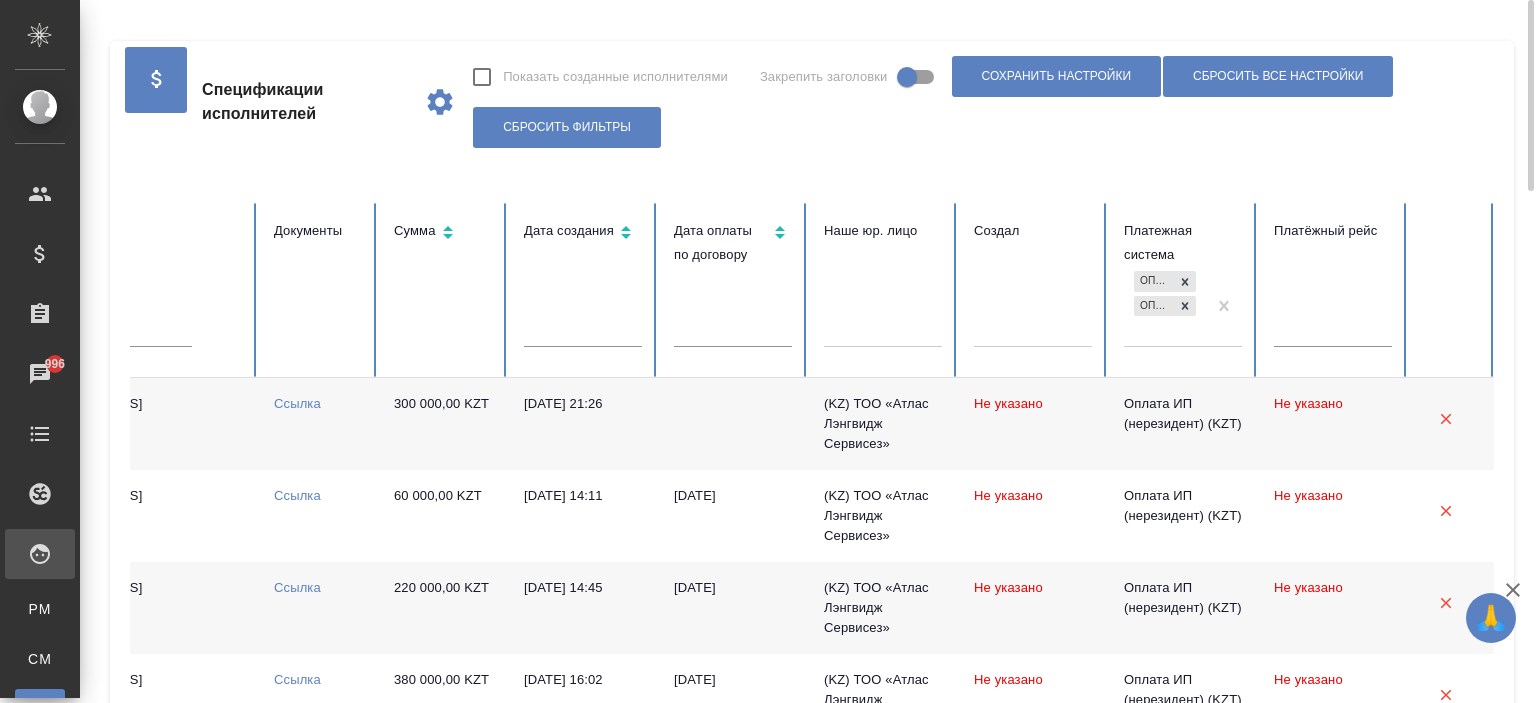 click on "Оплата ИП (нерезидент) (KZT) Оплата ИП (нерезидент) (UAH)" at bounding box center (1165, 306) 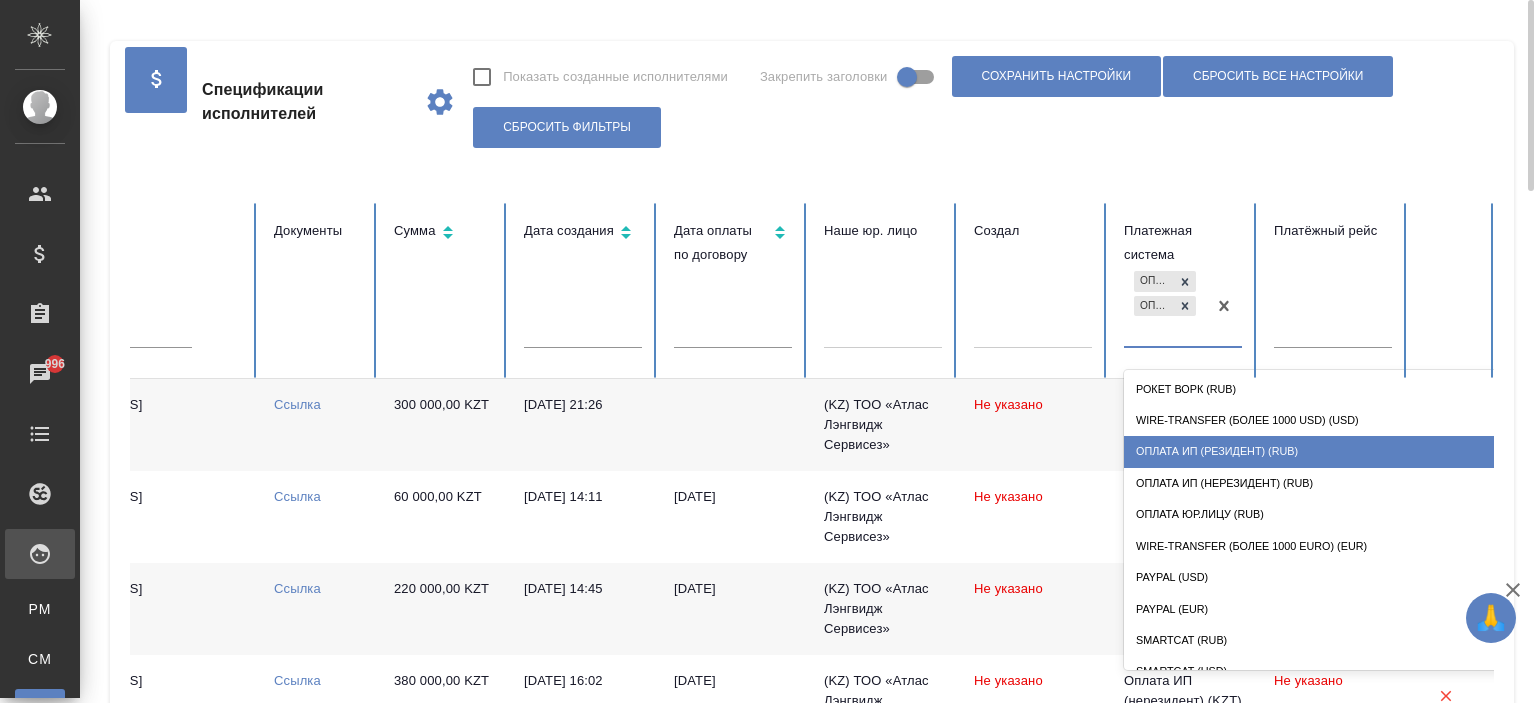 click on "Оплата ИП (резидент) (RUB)" at bounding box center (1324, 451) 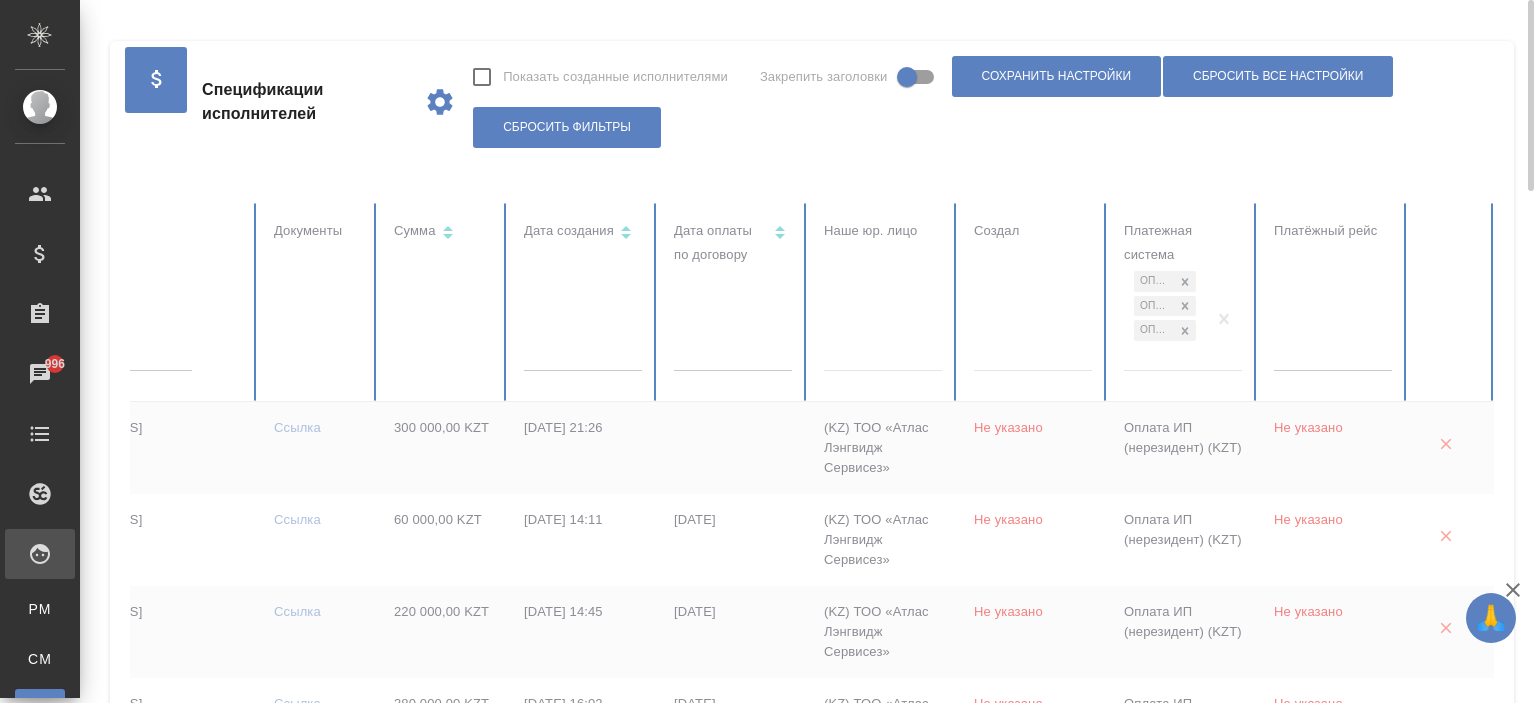 click at bounding box center (424, 1452) 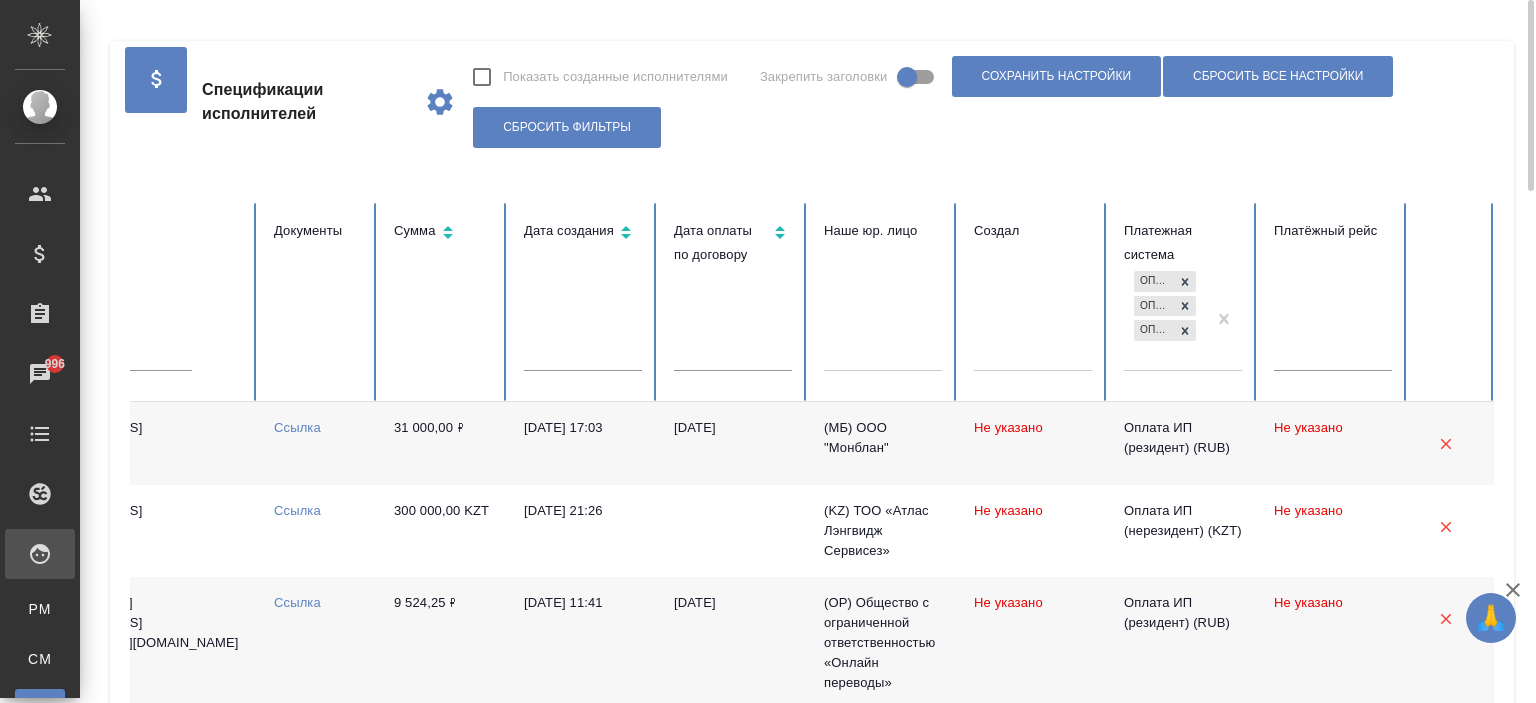 click on "Оплата ИП (нерезидент) (KZT) Оплата ИП (нерезидент) (UAH) Оплата ИП (резидент) (RUB)" at bounding box center [1165, 318] 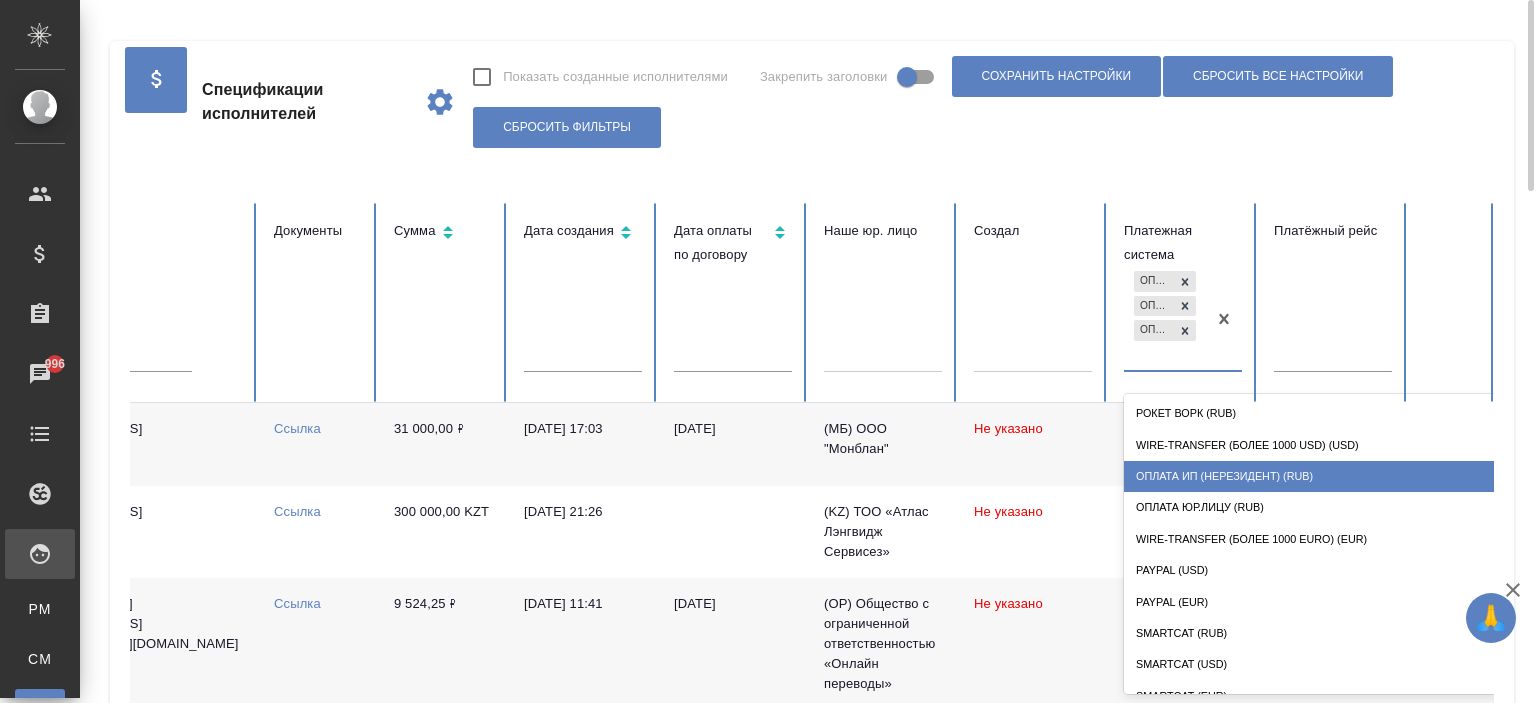 click on "Оплата ИП (нерезидент) (RUB)" at bounding box center (1324, 476) 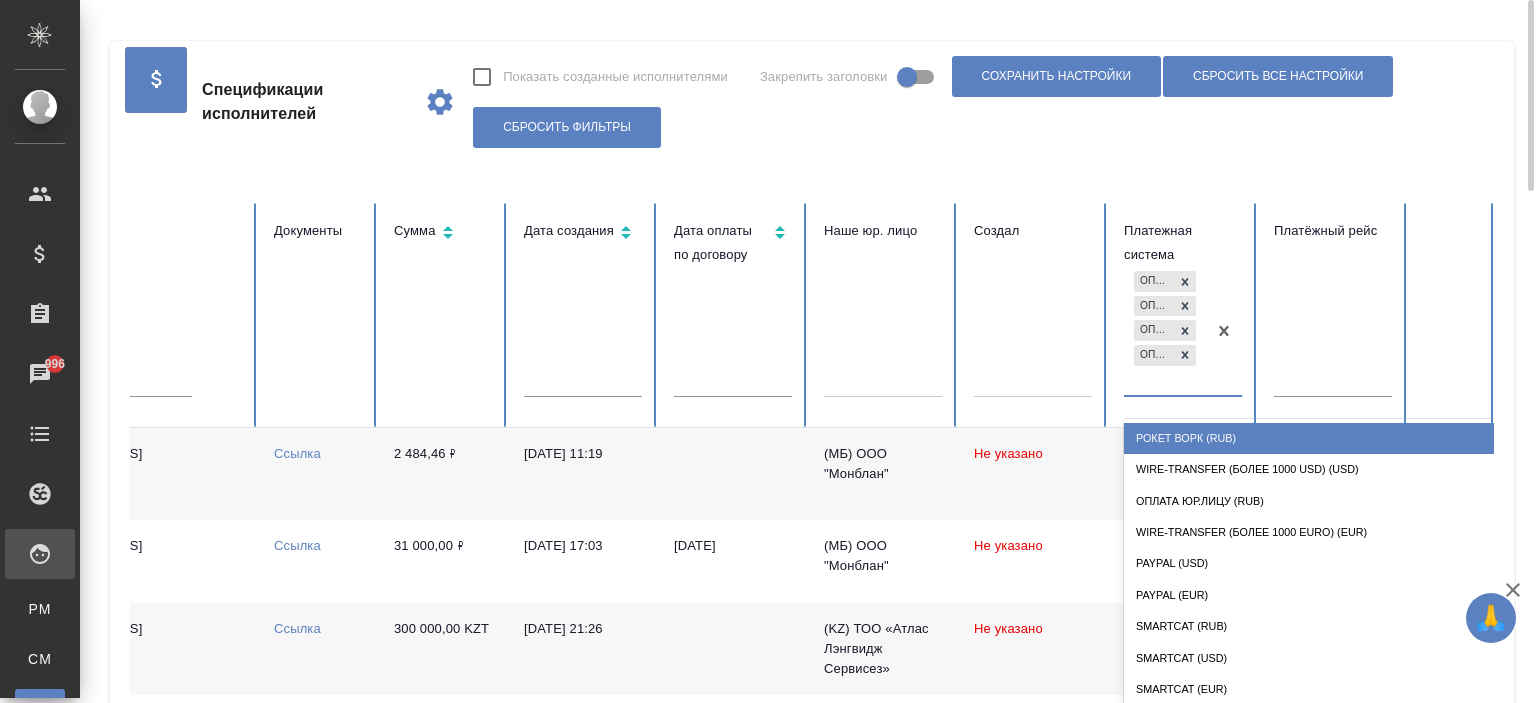 click on "Оплата ИП (нерезидент) (KZT) Оплата ИП (нерезидент) (UAH) Оплата ИП (резидент) (RUB) Оплата ИП (нерезидент) (RUB)" at bounding box center (1165, 330) 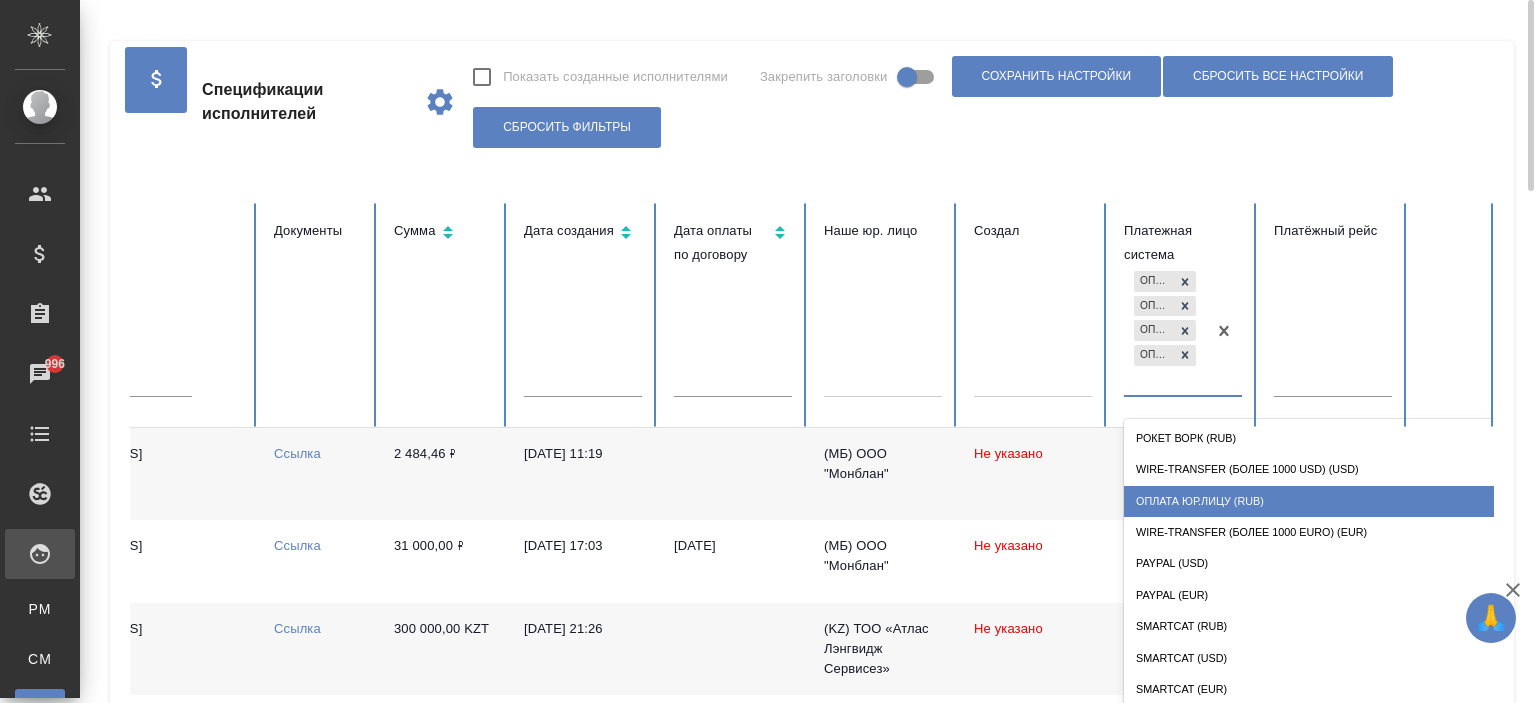 click on "Оплата Юр.лицу (RUB)" at bounding box center (1324, 501) 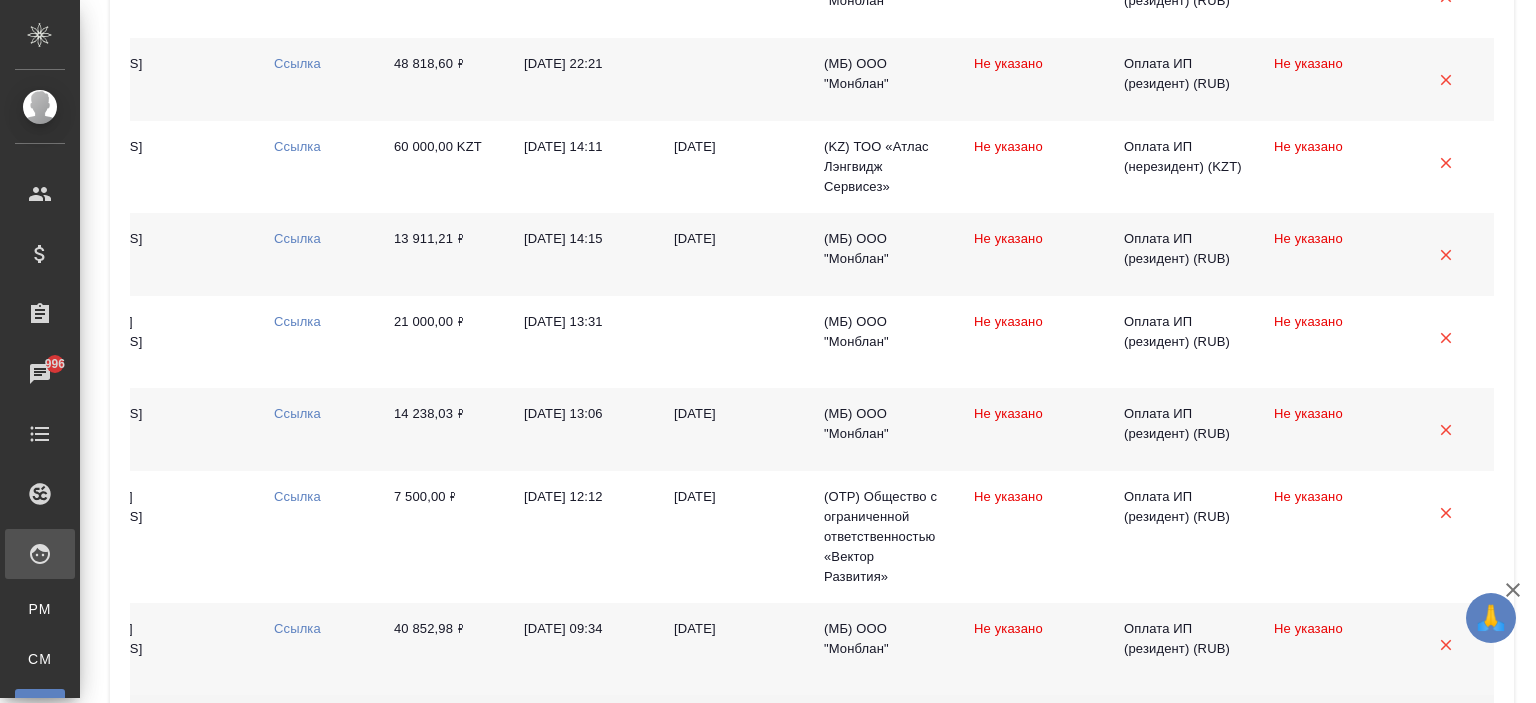scroll, scrollTop: 2152, scrollLeft: 0, axis: vertical 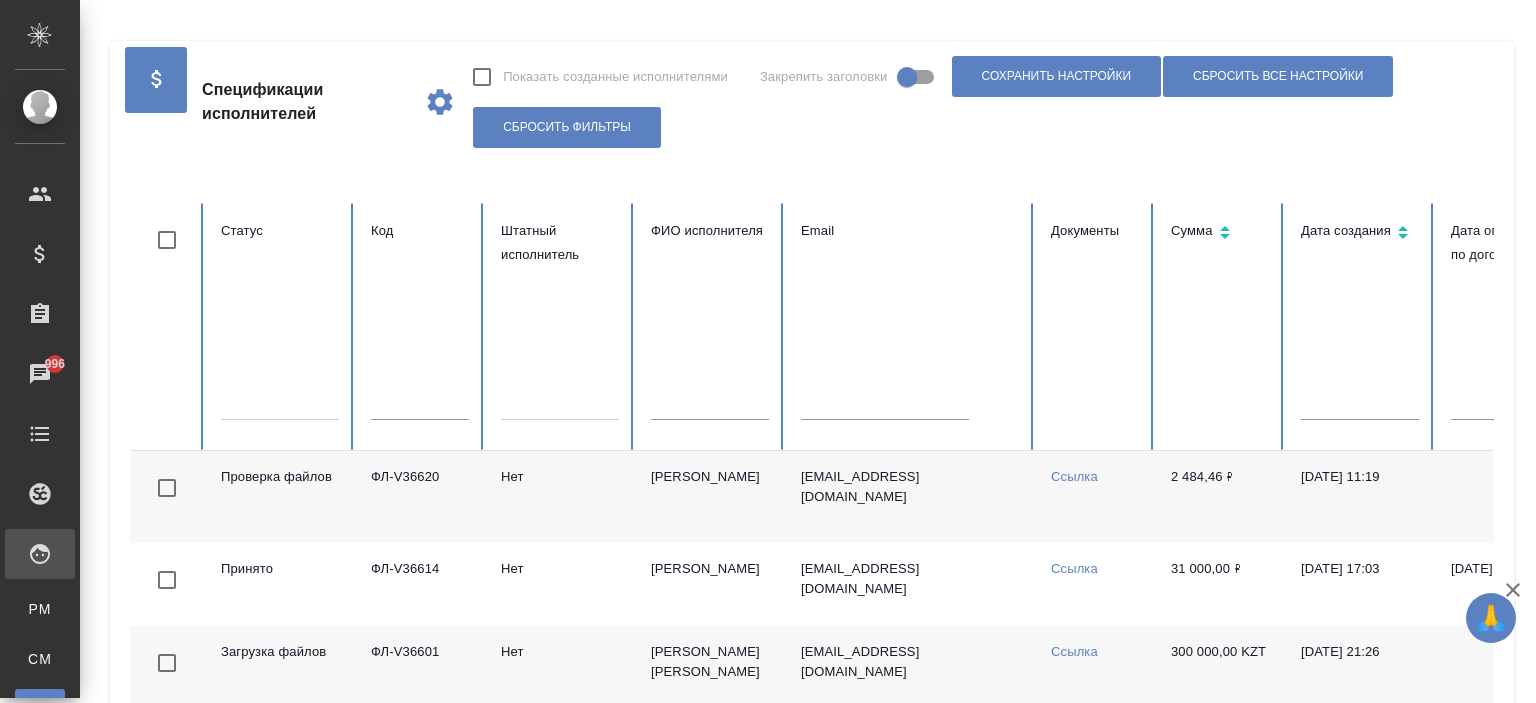 click at bounding box center (280, 400) 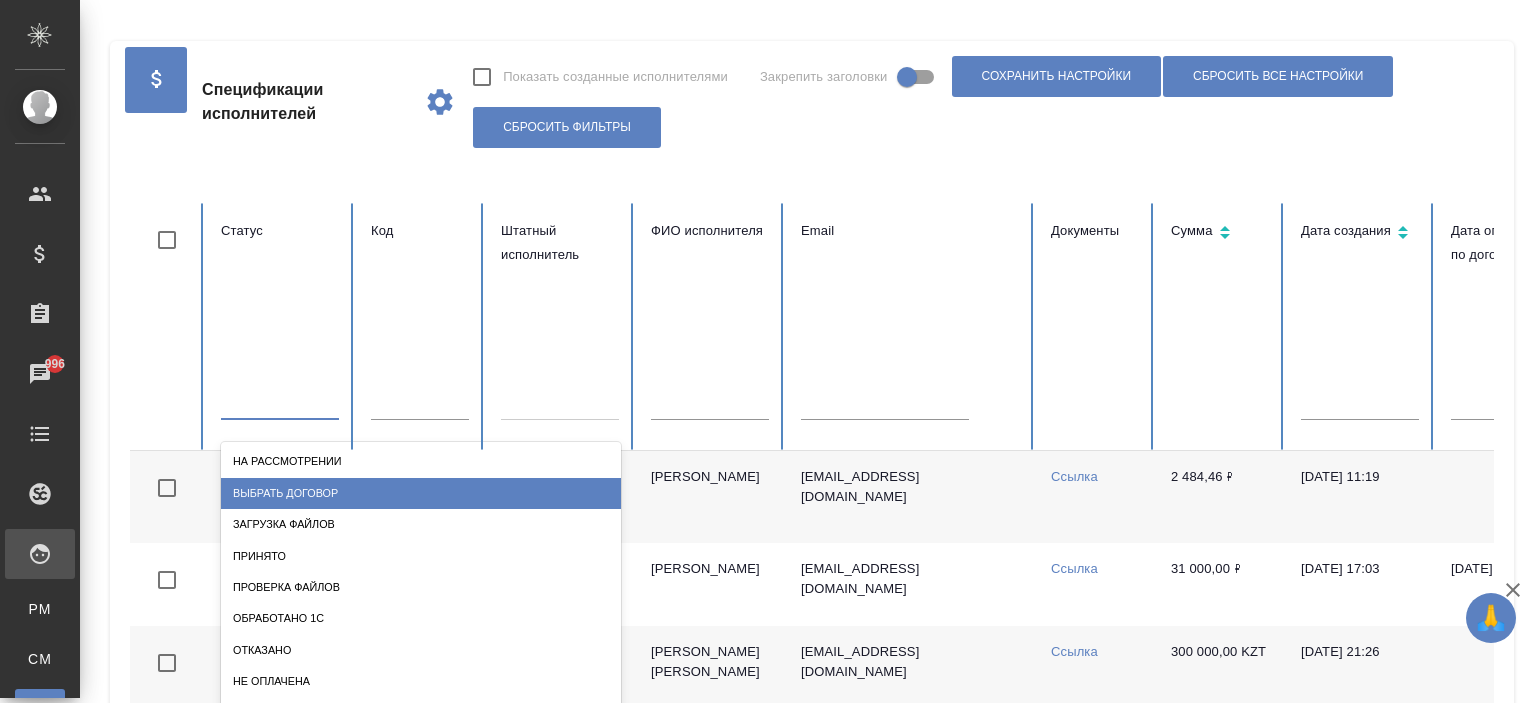 click on "Выбрать договор" at bounding box center [421, 493] 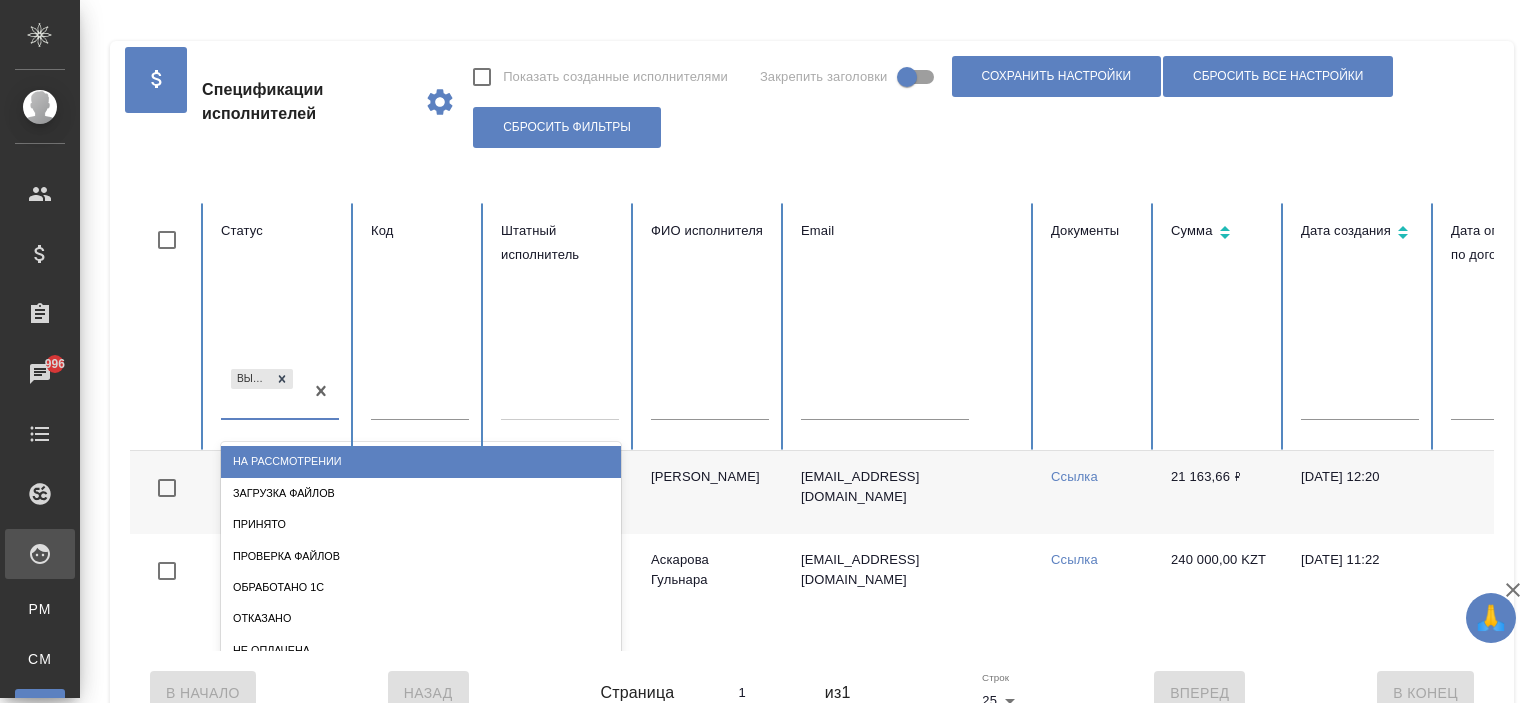 click on "option На рассмотрении focused, 1 of 10. 9 results available. Use Up and Down to choose options, press Enter to select the currently focused option, press Escape to exit the menu, press Tab to select the option and exit the menu. Выбрать договор На рассмотрении Загрузка файлов Принято Проверка файлов Обработано 1С Отказано Не оплачена Оплачена Списан" at bounding box center [280, 400] 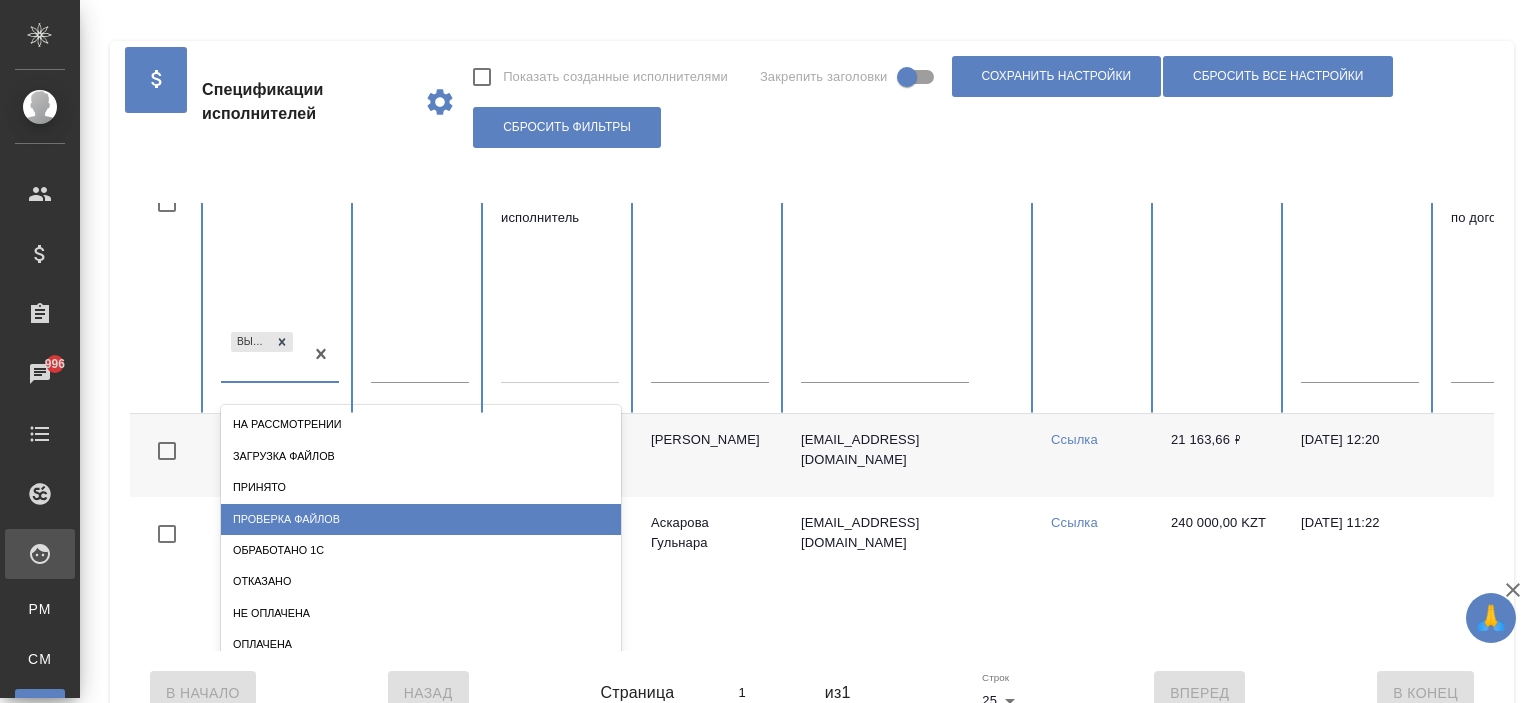 click on "Проверка файлов" at bounding box center [421, 519] 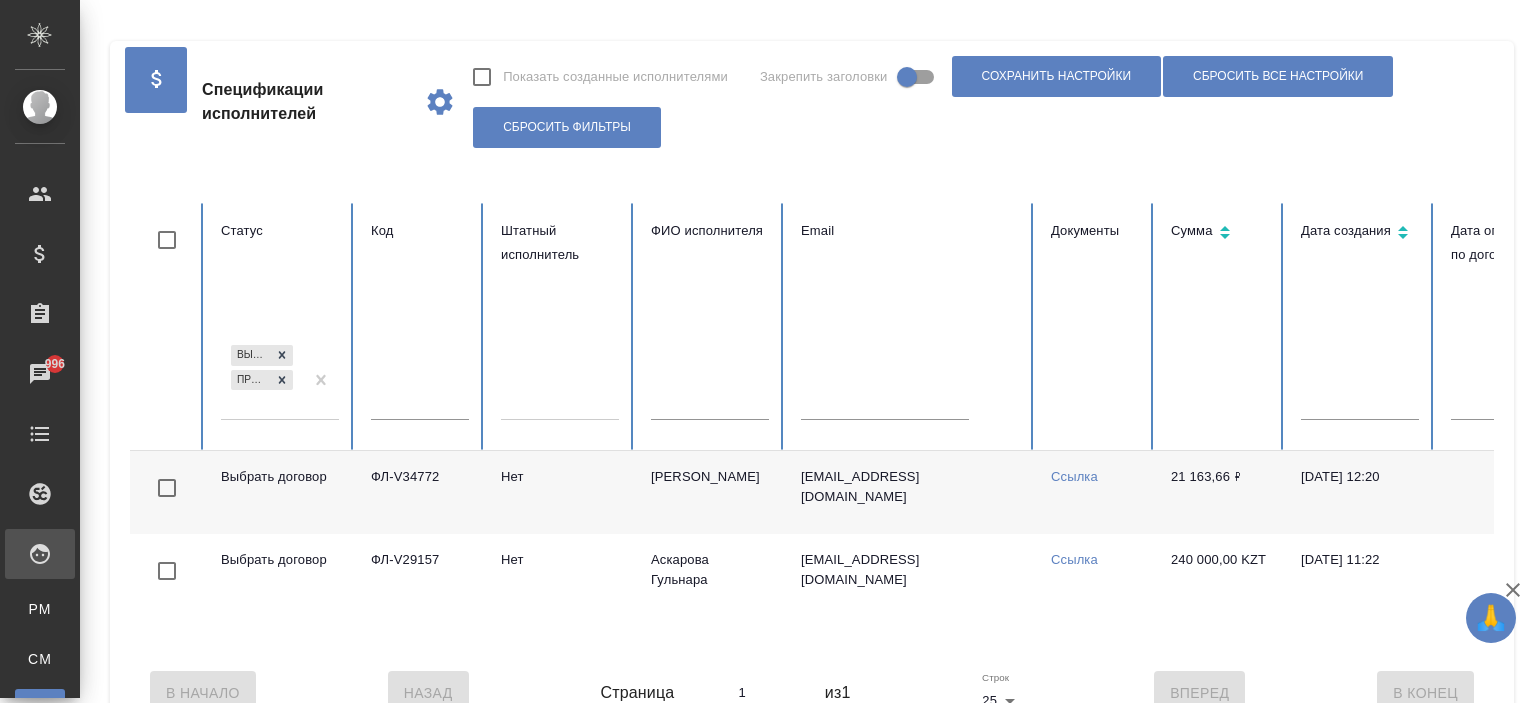 scroll, scrollTop: 0, scrollLeft: 0, axis: both 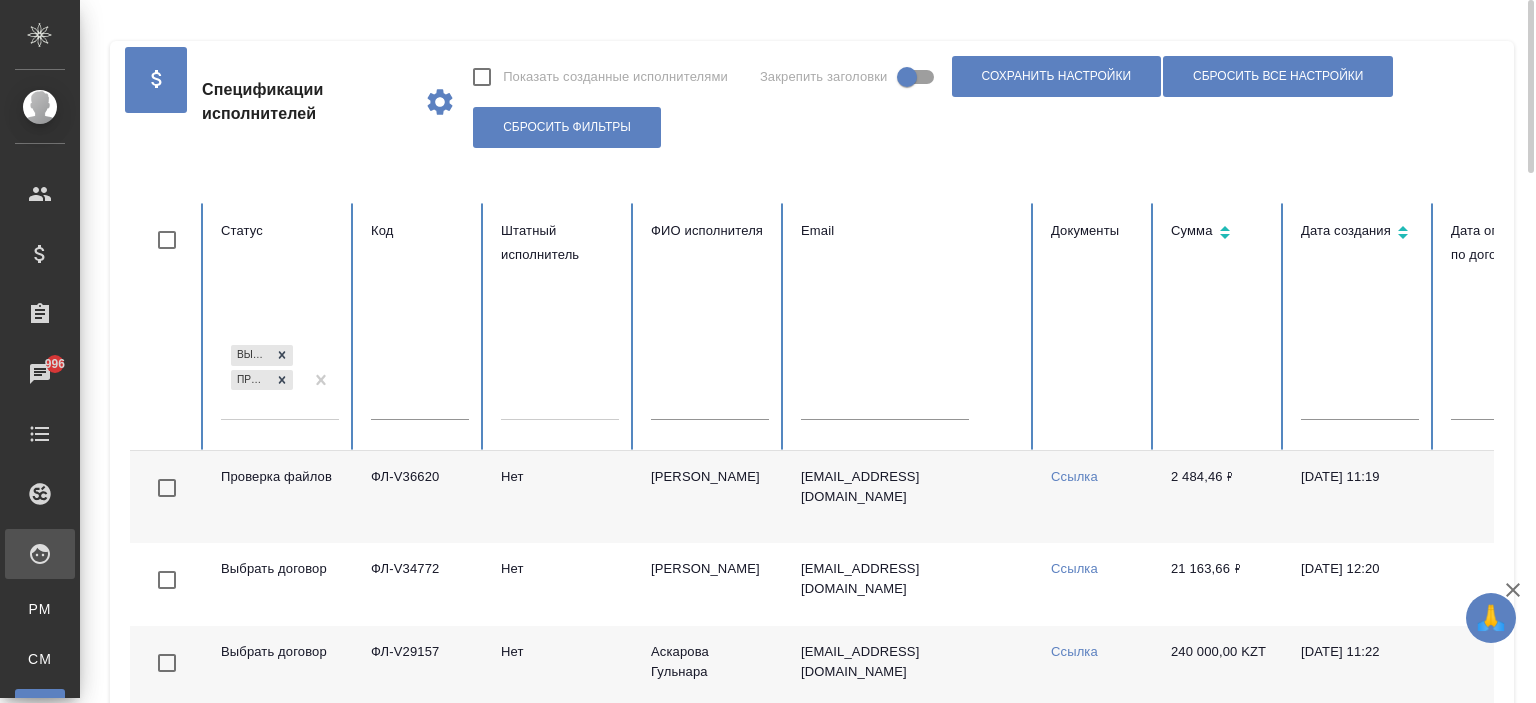 click on "[PERSON_NAME]" at bounding box center [710, 497] 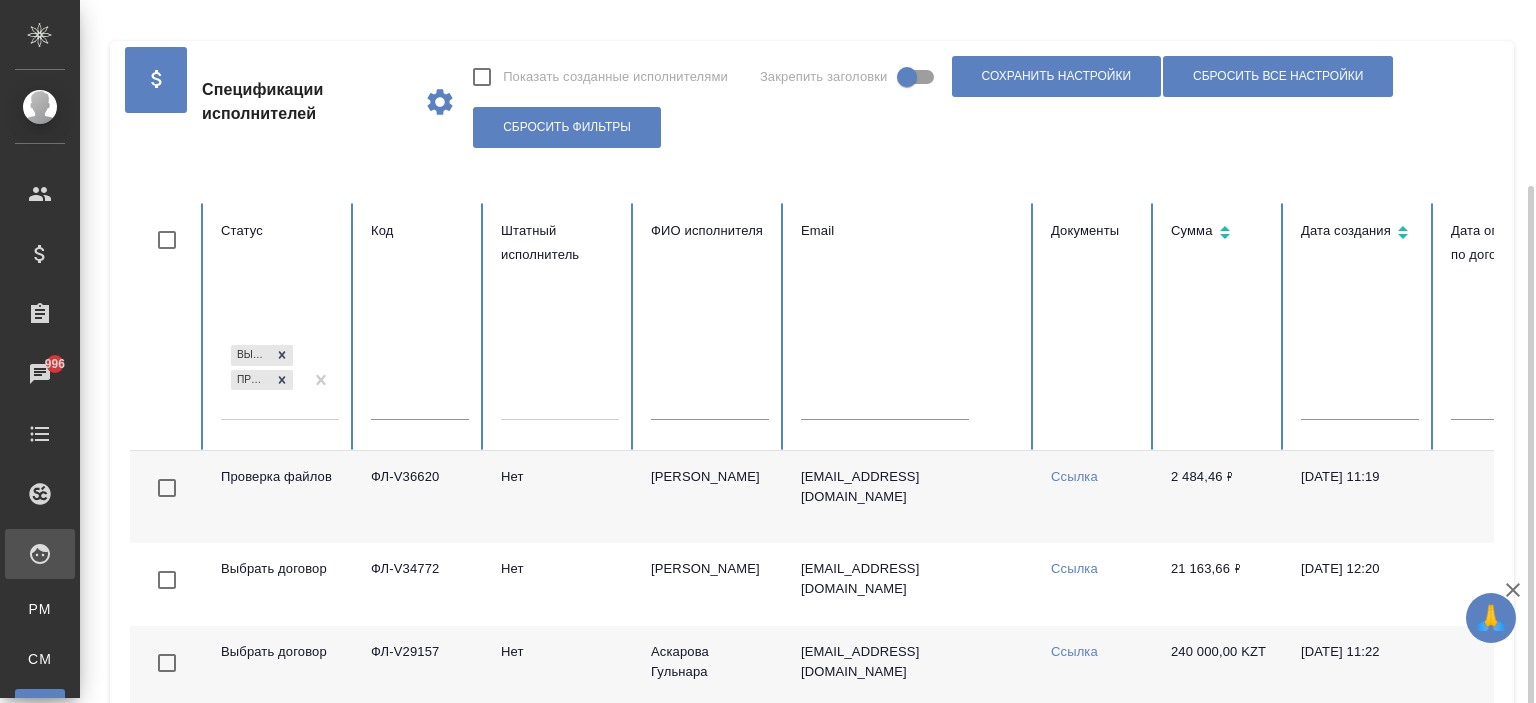 scroll, scrollTop: 100, scrollLeft: 0, axis: vertical 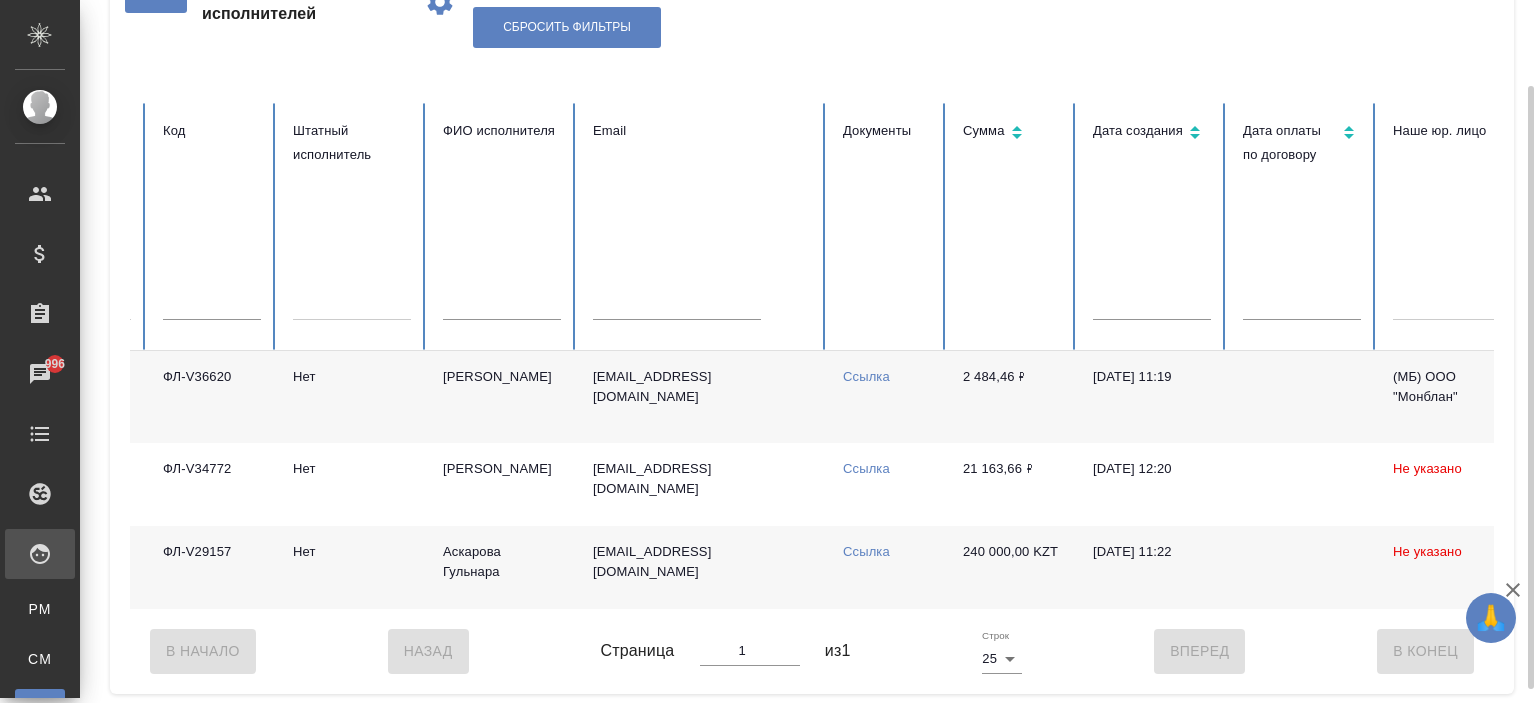 click on "[PERSON_NAME]" at bounding box center [502, 397] 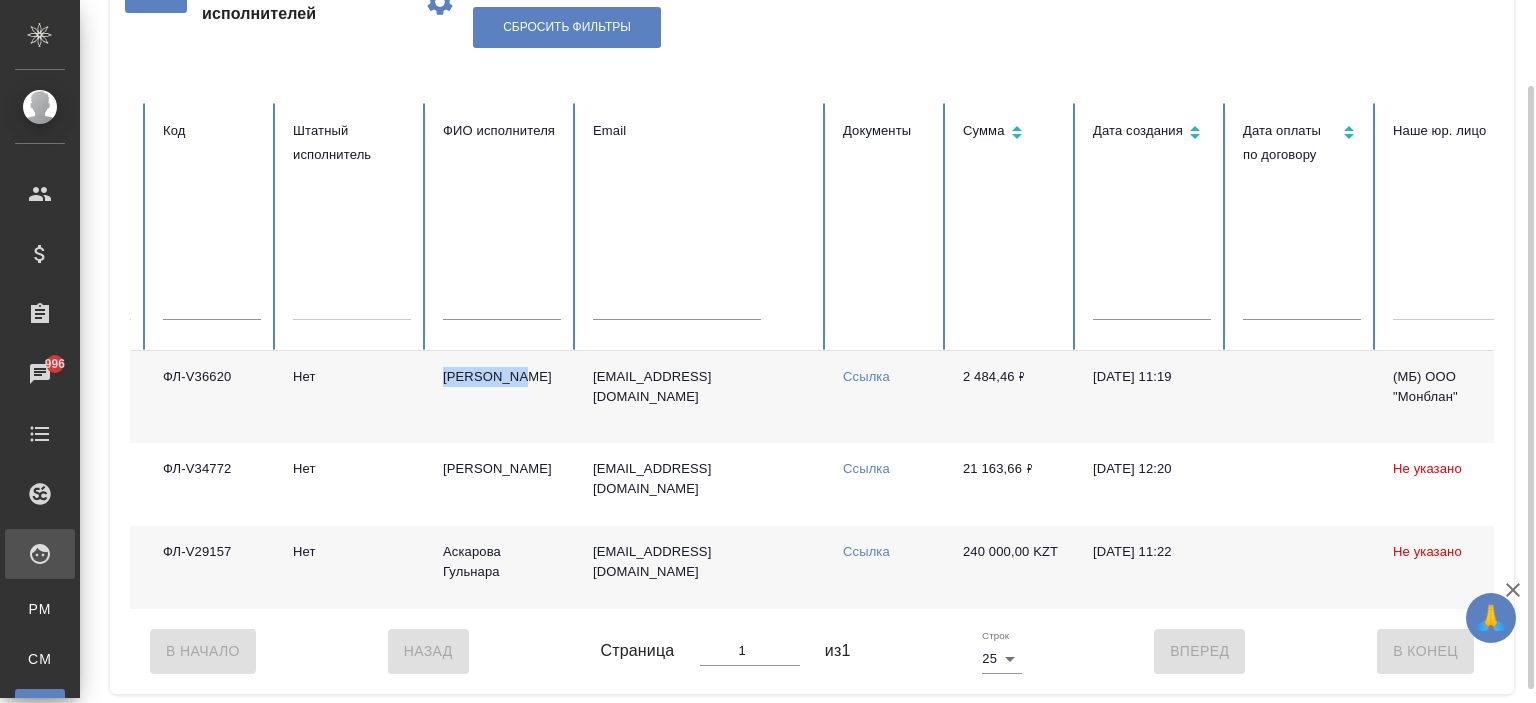 click on "[PERSON_NAME]" at bounding box center (502, 397) 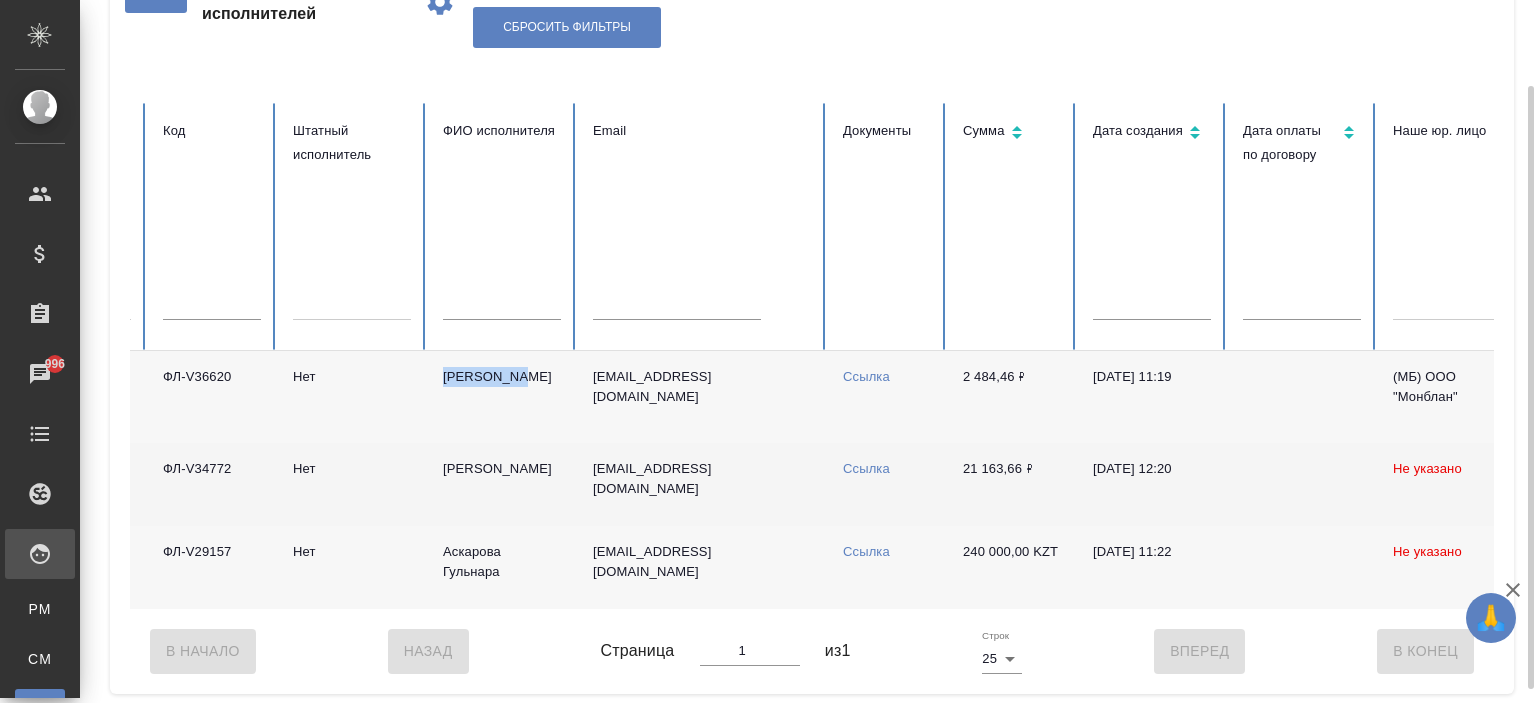 scroll, scrollTop: 116, scrollLeft: 0, axis: vertical 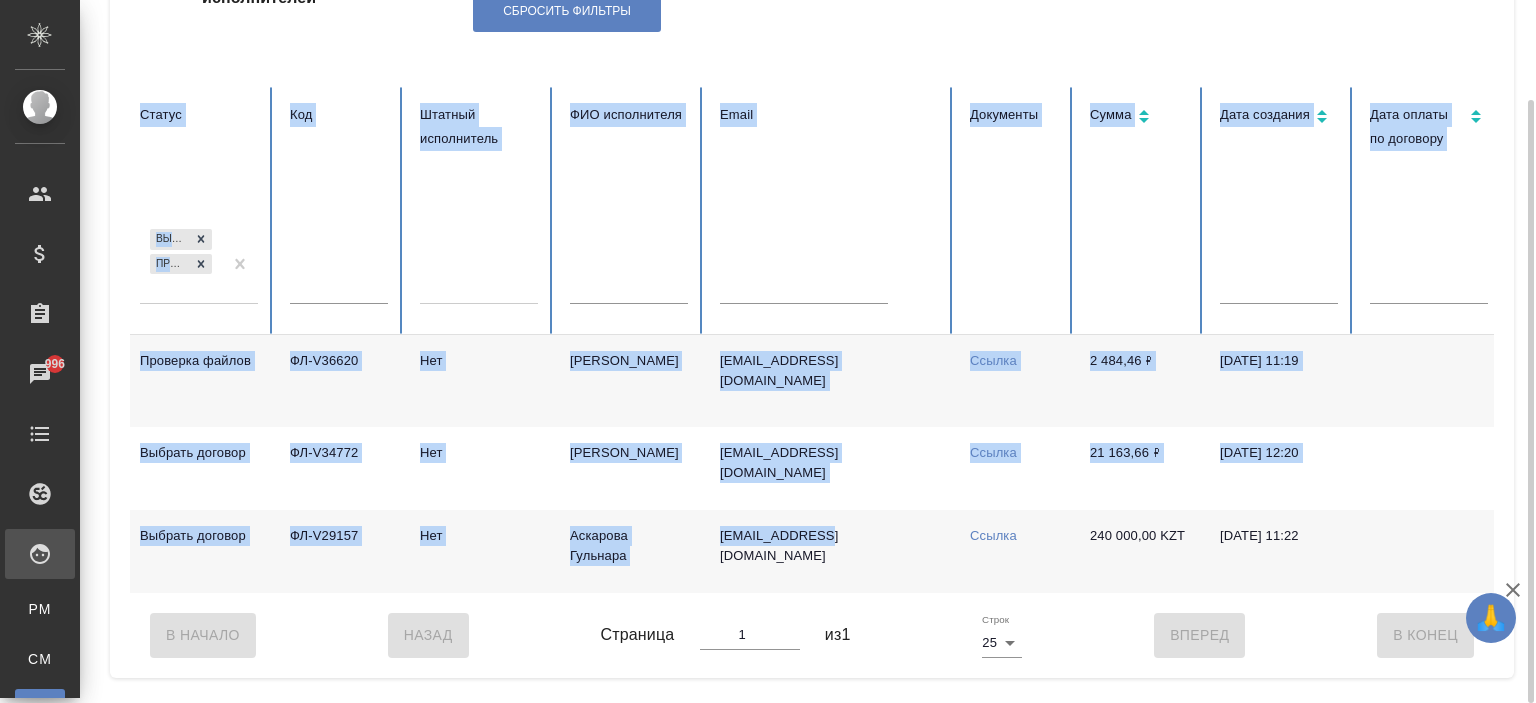 drag, startPoint x: 691, startPoint y: 592, endPoint x: 117, endPoint y: 594, distance: 574.0035 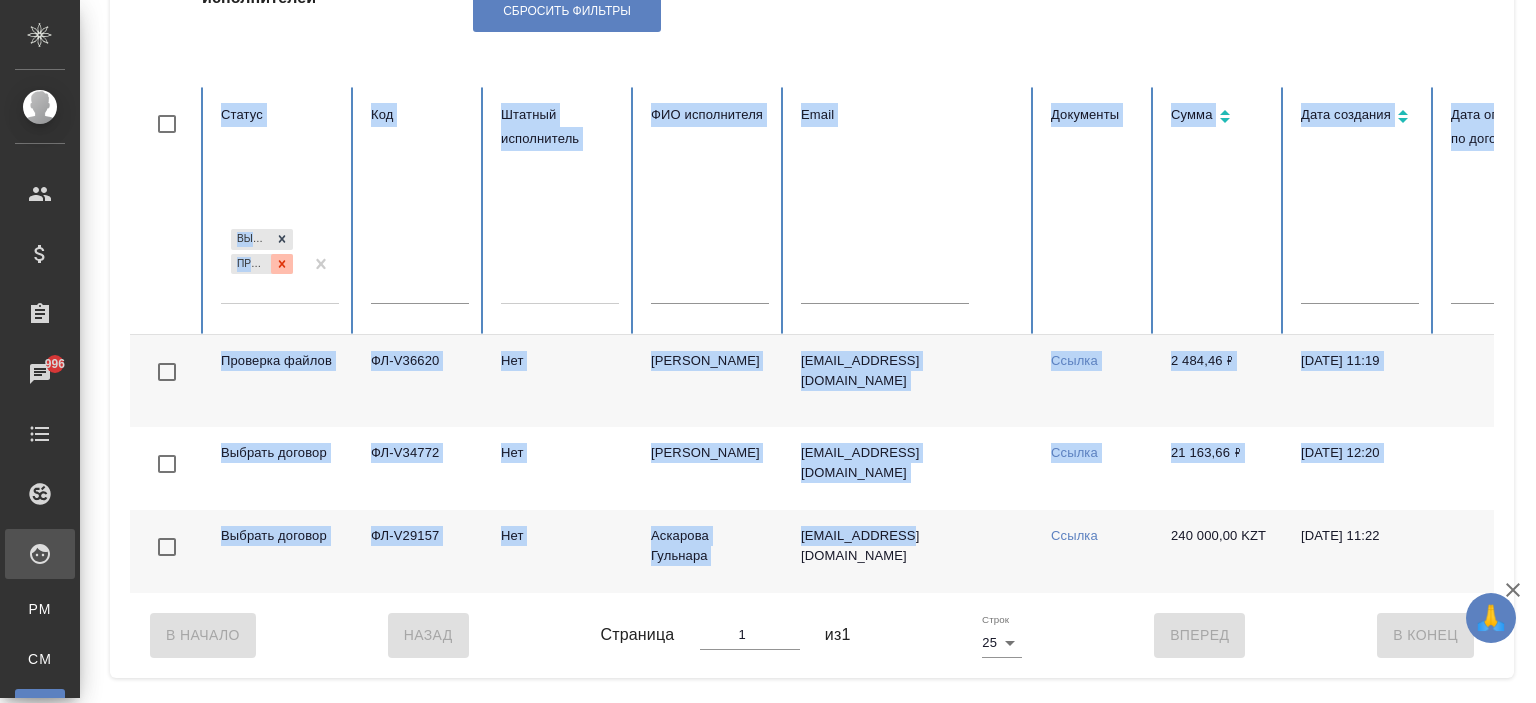 click 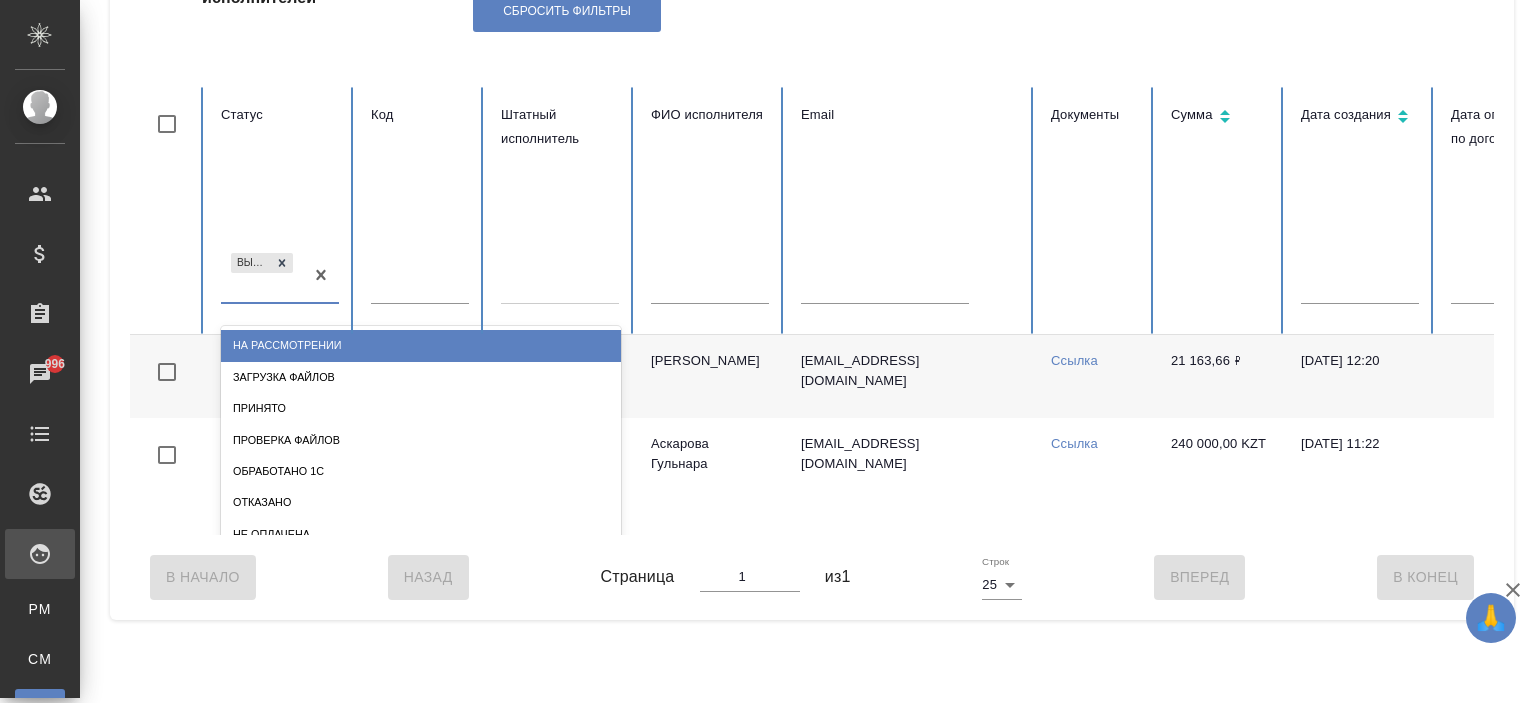 click on "Выбрать договор" at bounding box center (262, 276) 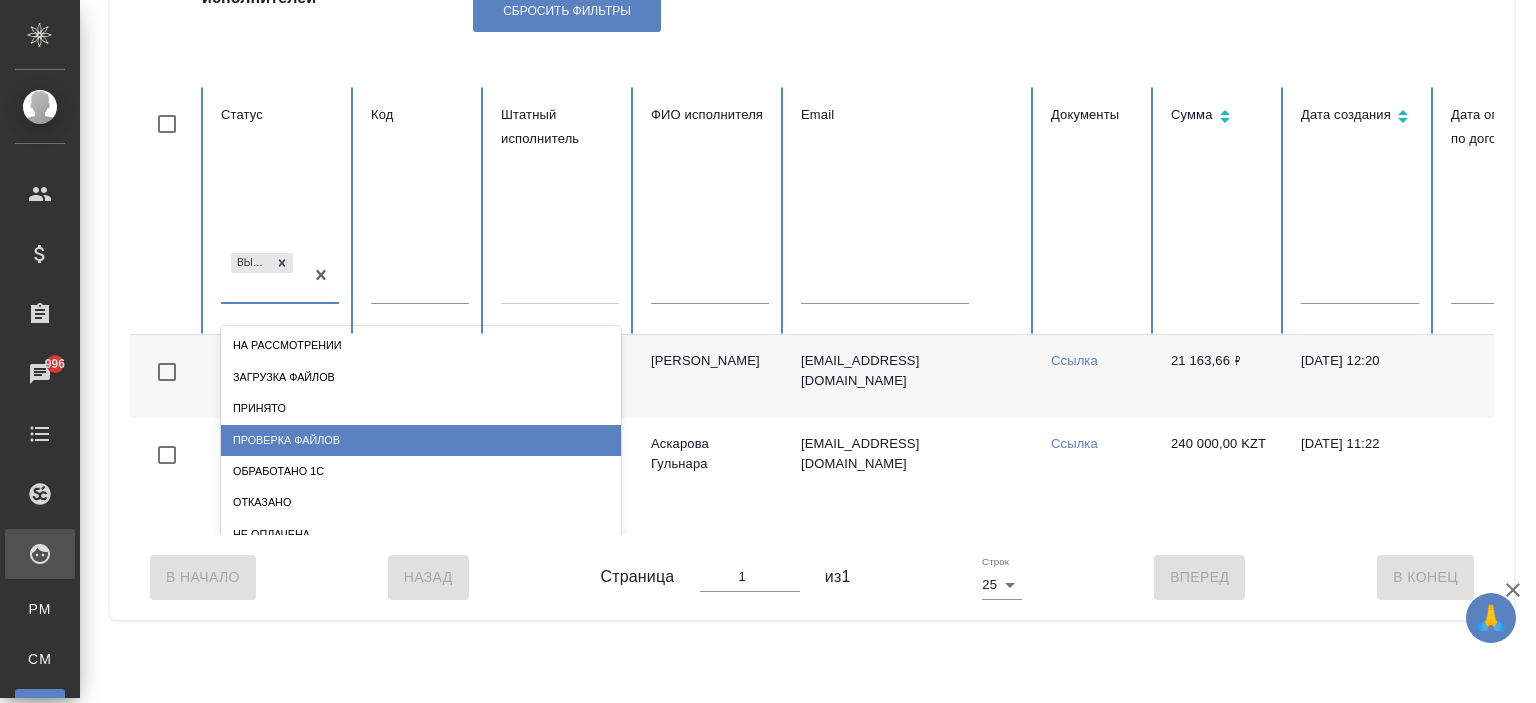 click on "Проверка файлов" at bounding box center [421, 440] 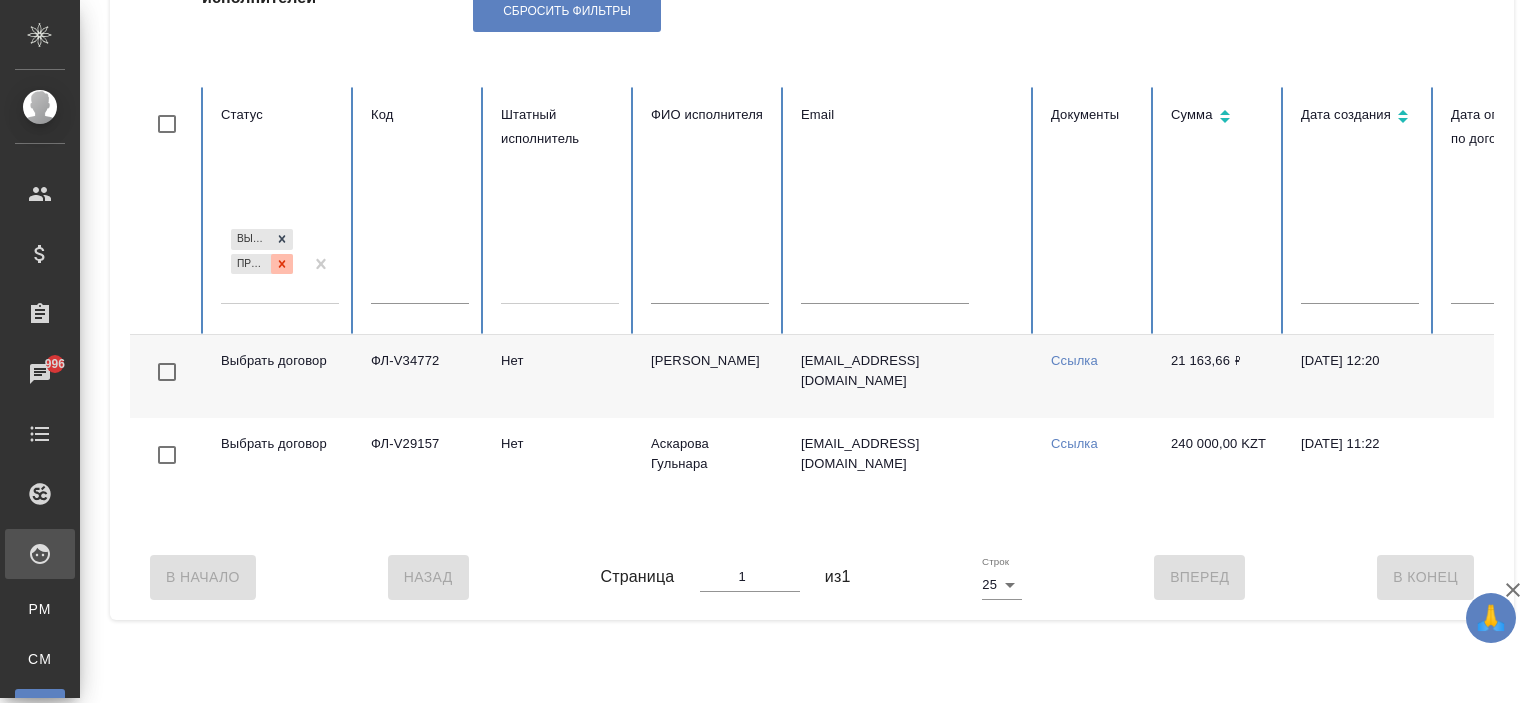 click 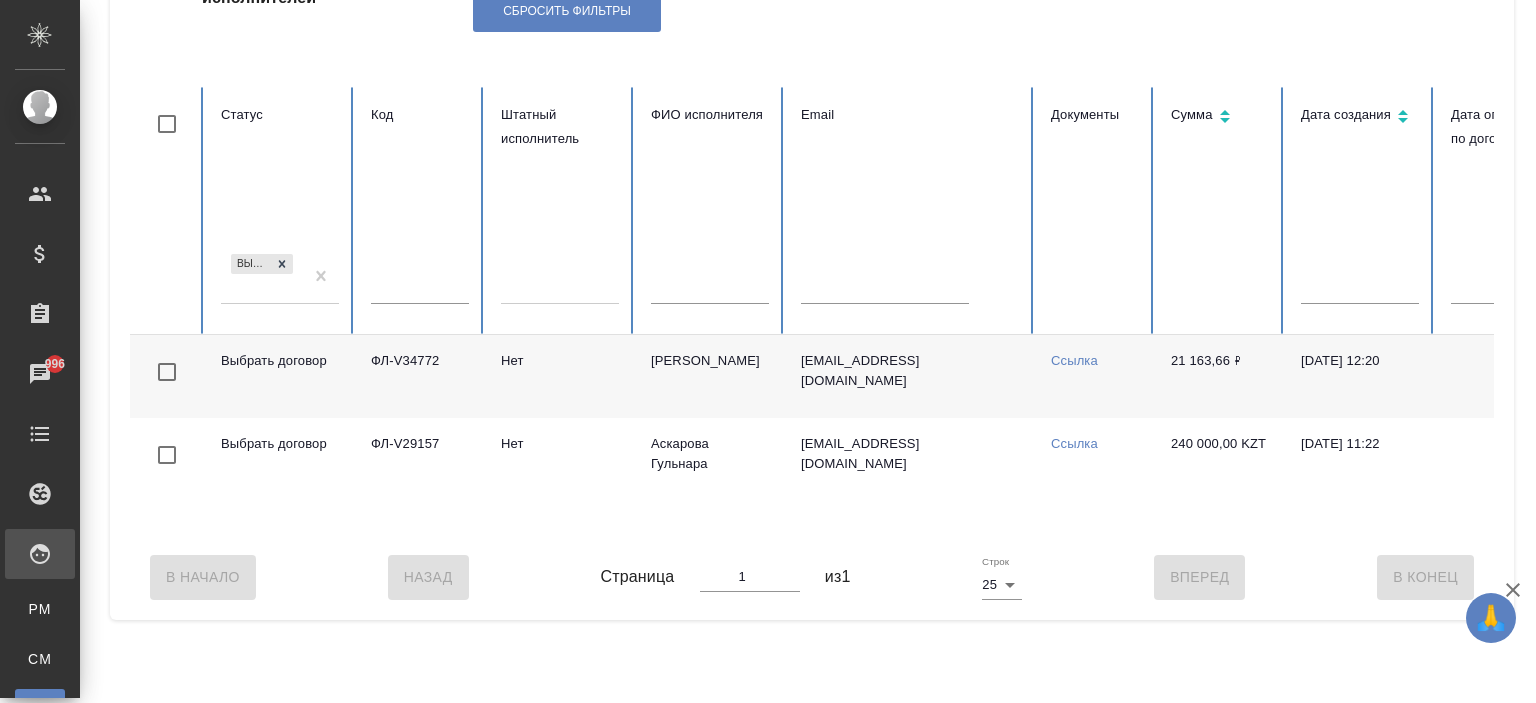 click on "Выбрать договор" at bounding box center [262, 277] 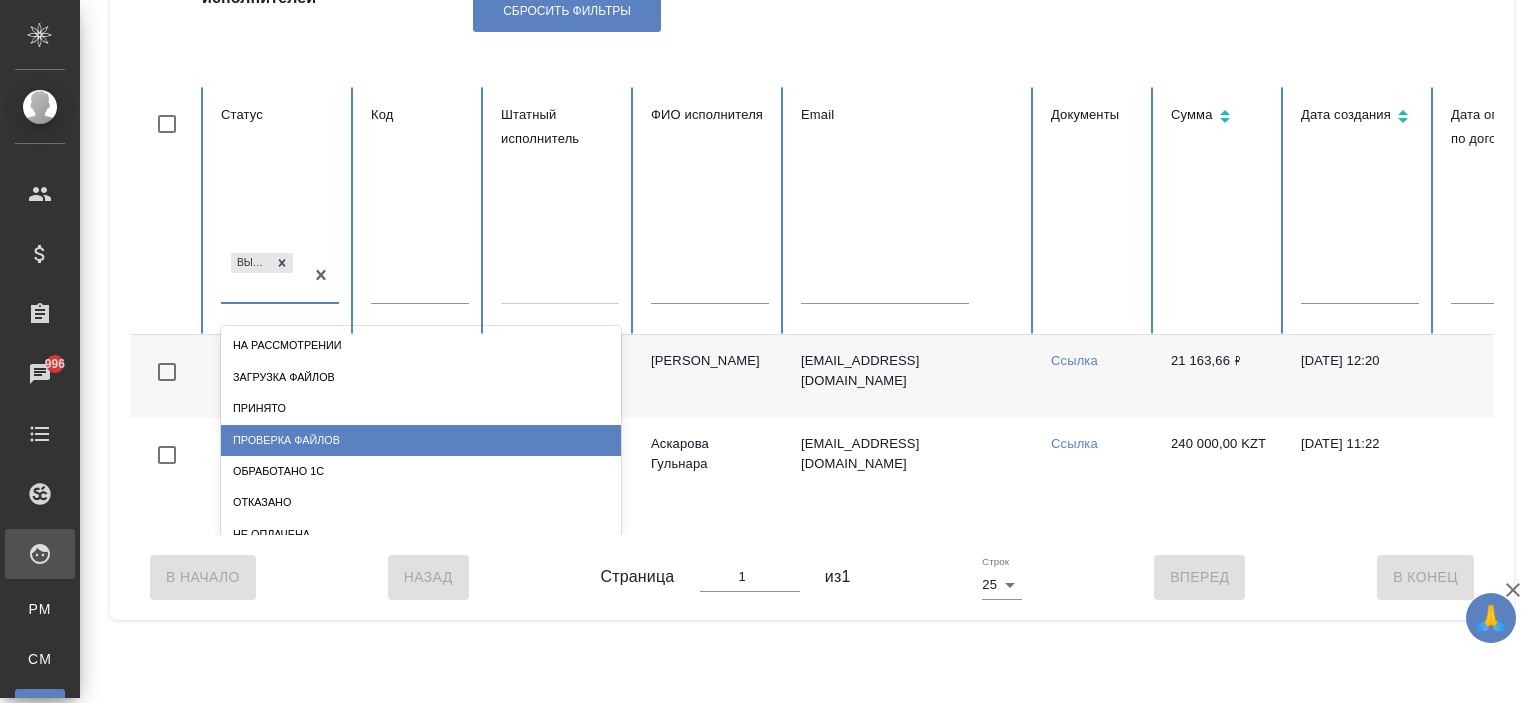click on "Проверка файлов" at bounding box center [421, 440] 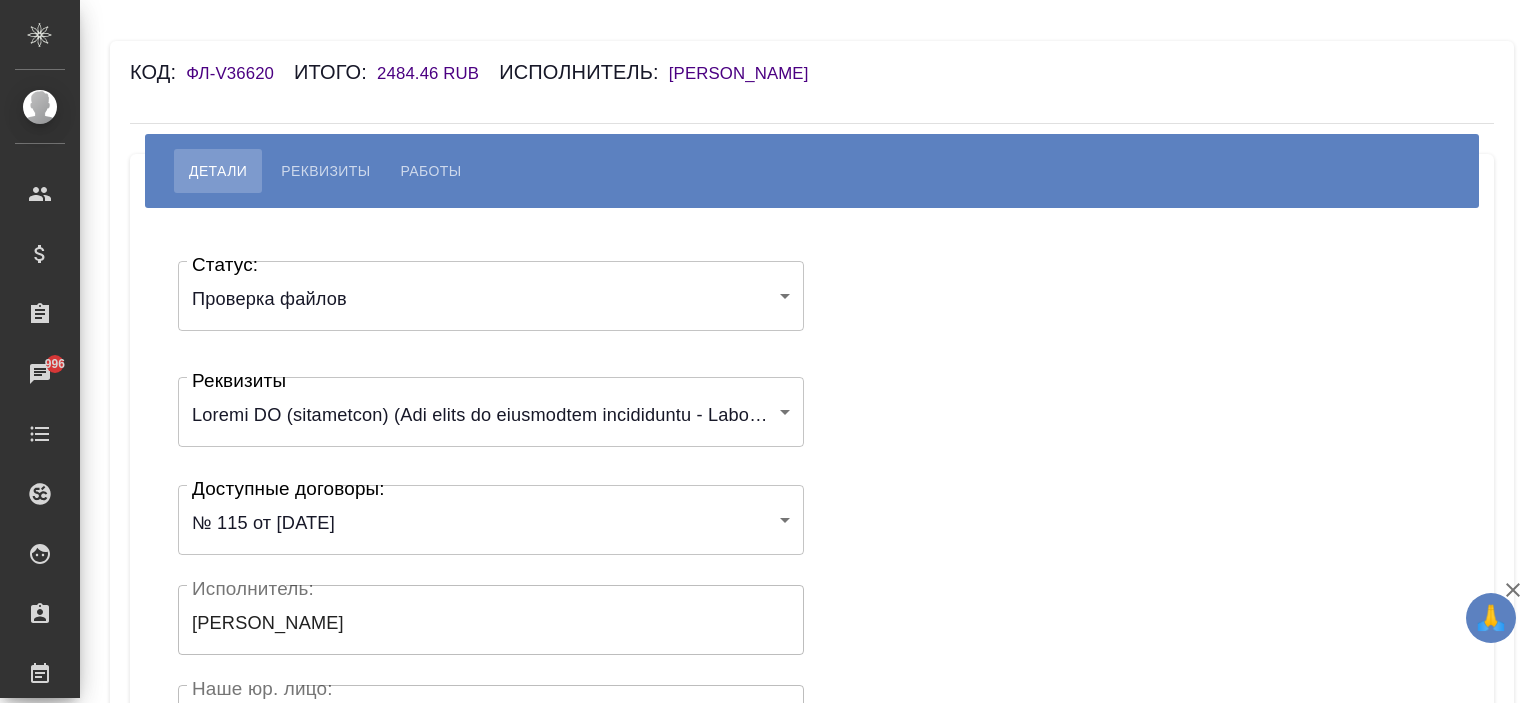 scroll, scrollTop: 0, scrollLeft: 0, axis: both 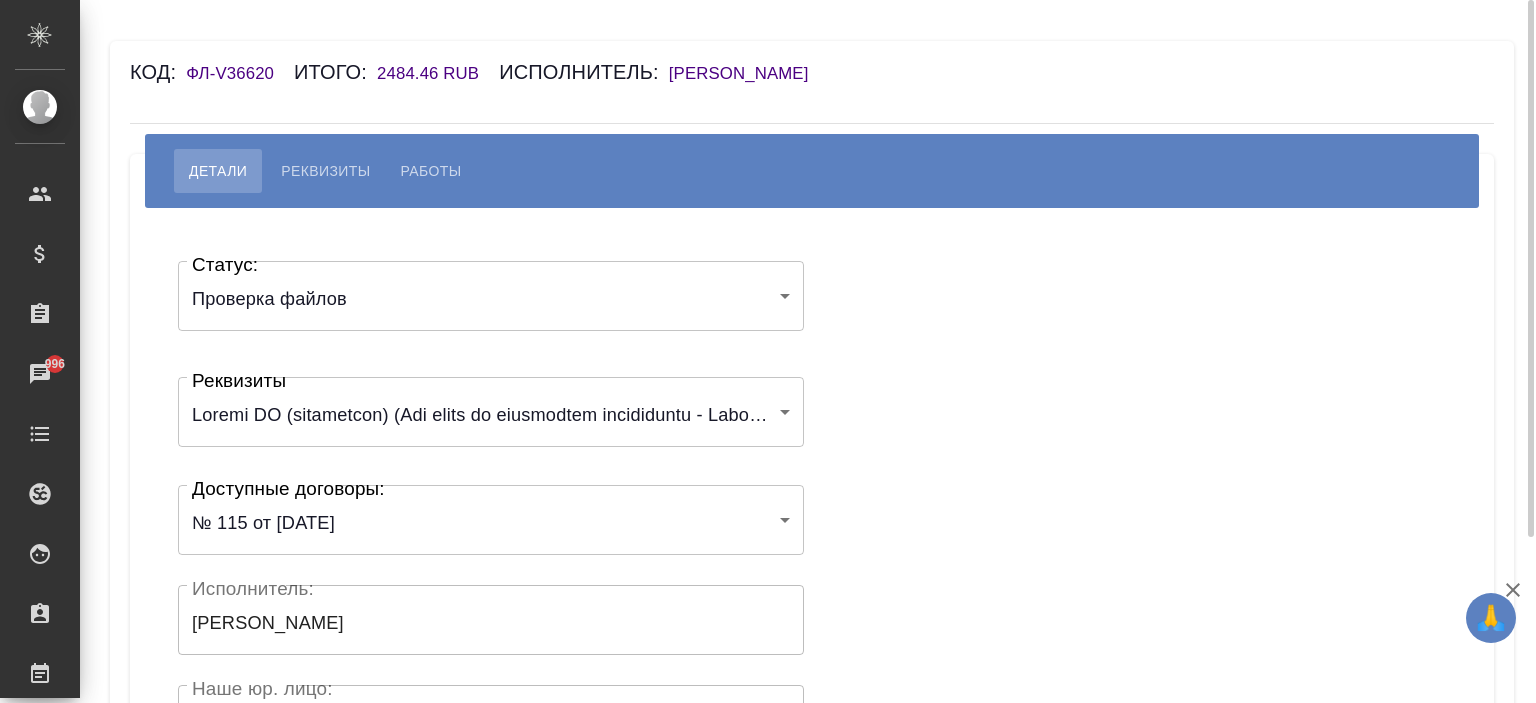 click on "Статус: Проверка файлов filesCheck Статус: Реквизиты 6167fd5821936847e10bef2d Реквизиты Доступные договоры: № 115 от 13.04.2016 60eed011544a686df4044d47 Доступные договоры: Исполнитель: Урбанович Татьяна Исполнитель: Наше юр. лицо: (ФЛ) Наше юр. лицо: Создал: Создал: Скрыть от исполнителя выплату" at bounding box center (812, 599) 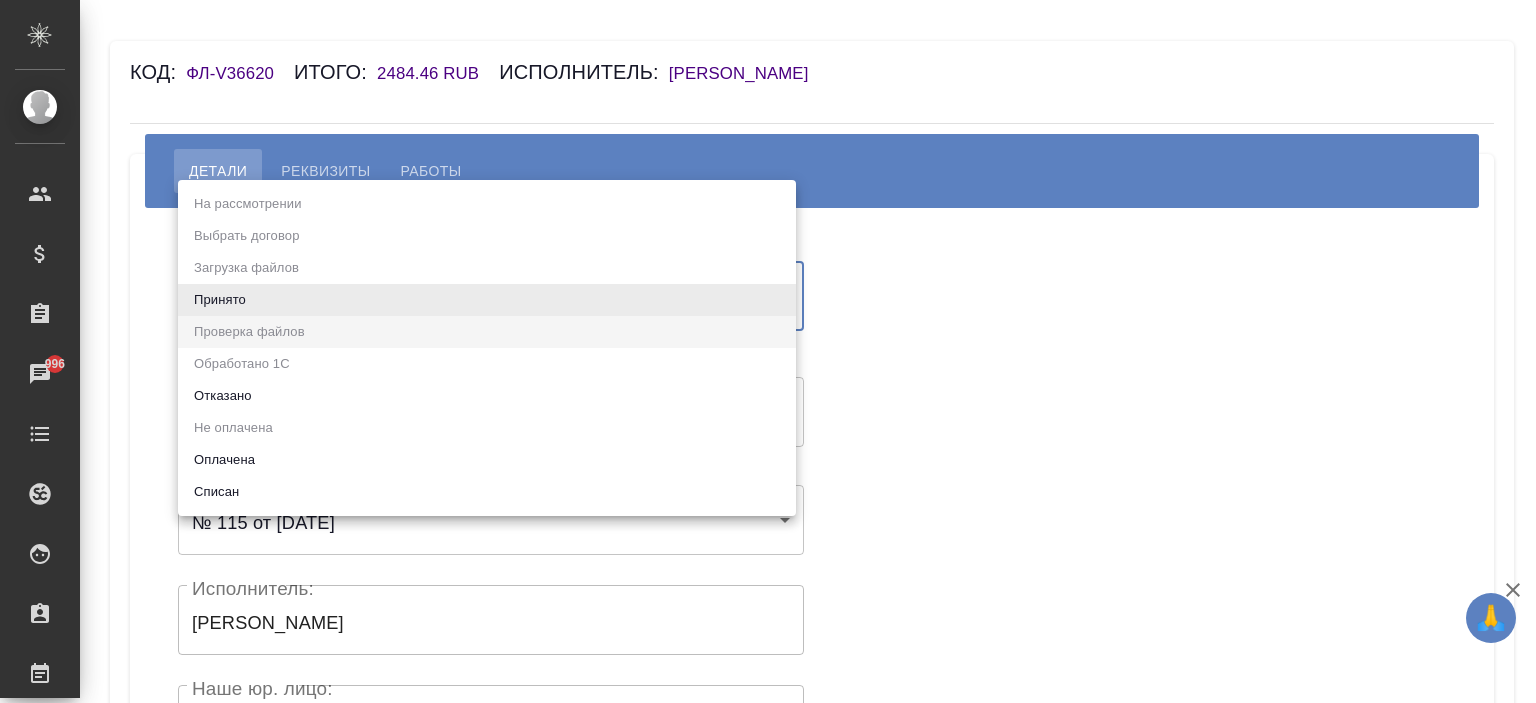drag, startPoint x: 408, startPoint y: 292, endPoint x: 398, endPoint y: 298, distance: 11.661903 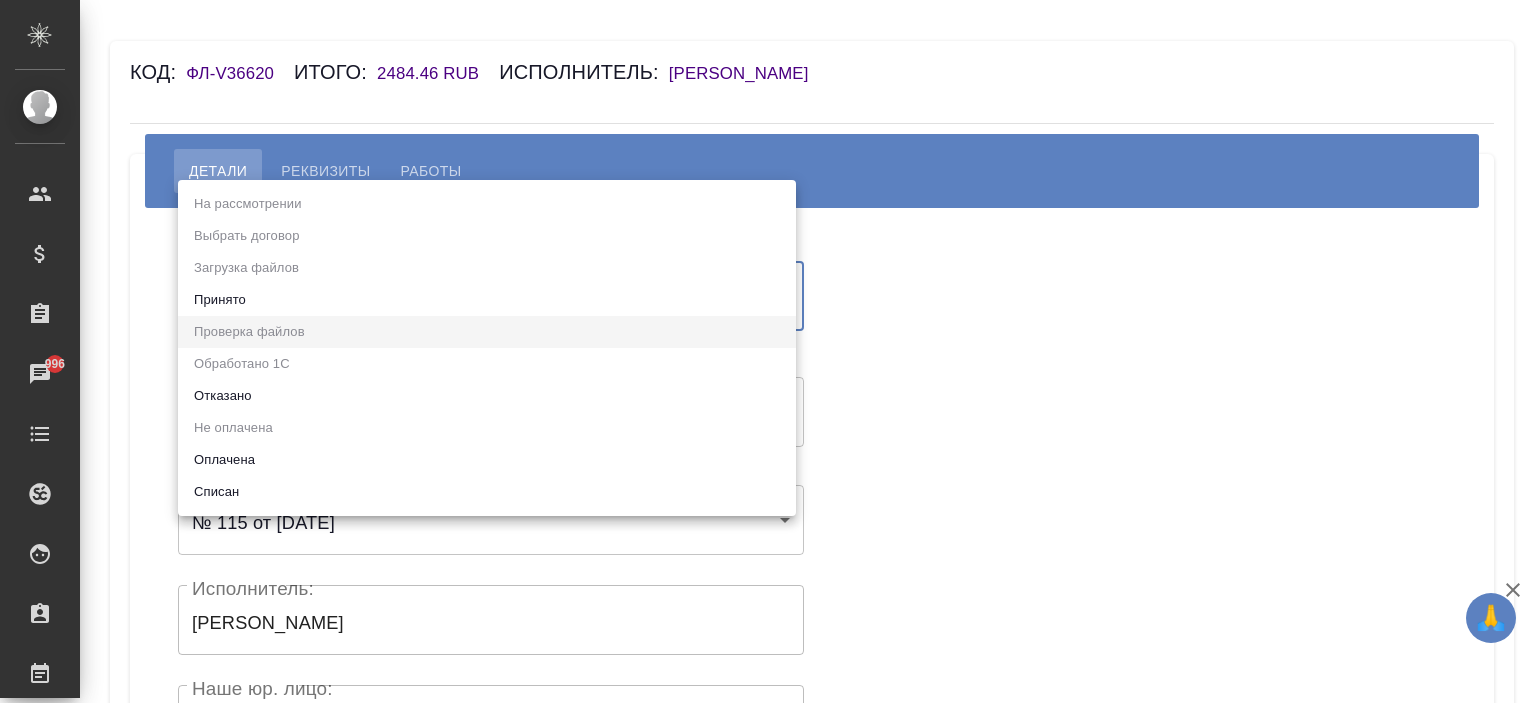click on "🙏 .cls-1
fill:#fff;
AWATERA Ishkova Yuliya Клиенты Спецификации Заказы 996 Чаты Todo Проекты SC Исполнители Кандидаты Работы Входящие заявки Заявки на доставку Рекламации Проекты процессинга Конференции Выйти Код: ФЛ-V36620 Итого: 2484.46 RUB Исполнитель: Урбанович Татьяна Детали Реквизиты Работы Статус: Проверка файлов filesCheck Статус: Реквизиты 6167fd5821936847e10bef2d Реквизиты Доступные договоры: № 115 от 13.04.2016 60eed011544a686df4044d47 Доступные договоры: Исполнитель: Урбанович Татьяна Исполнитель: Наше юр. лицо: (ФЛ) Наше юр. лицо: Создал: Создал: Скрыть от исполнителя выплату Сохранить .cls-1" at bounding box center (768, 351) 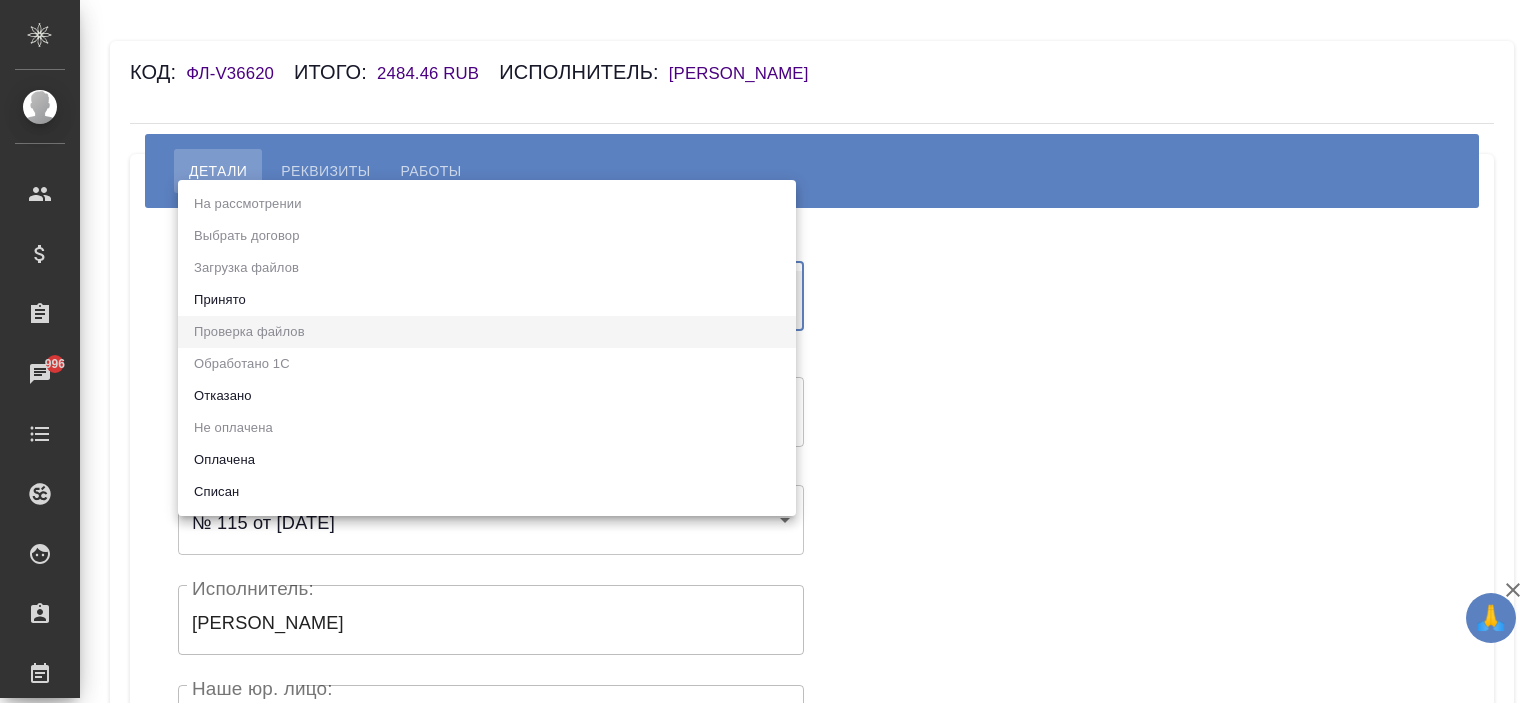 type on "accepted" 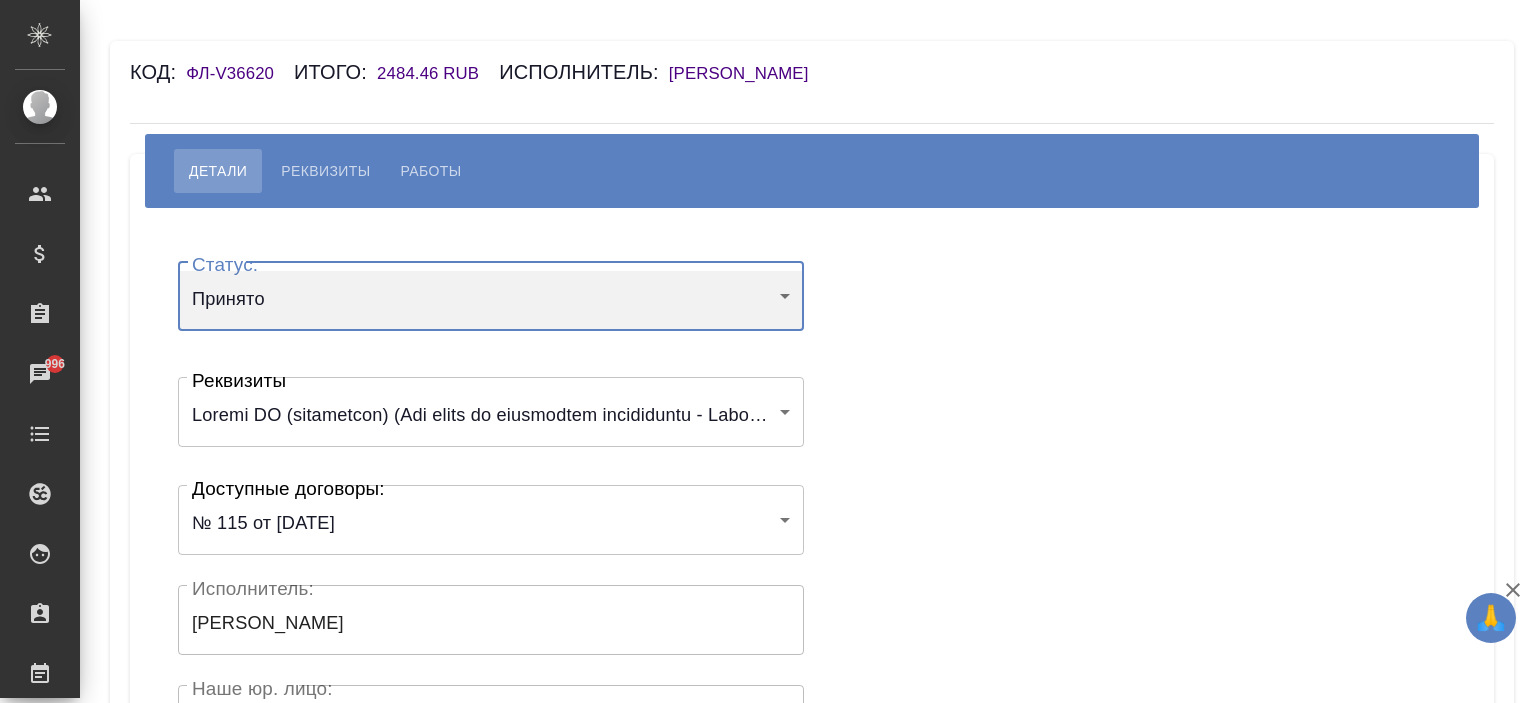 scroll, scrollTop: 440, scrollLeft: 0, axis: vertical 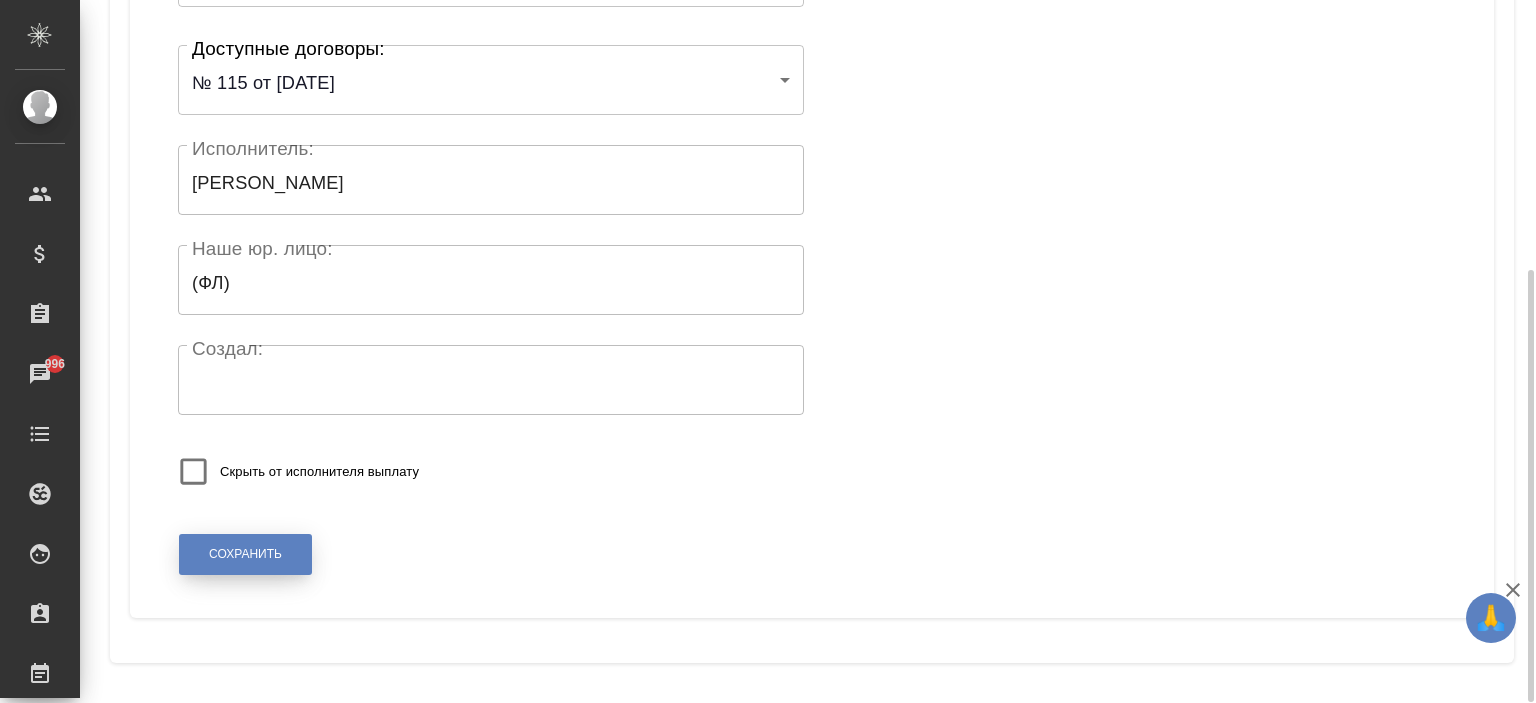click on "Сохранить" at bounding box center (245, 554) 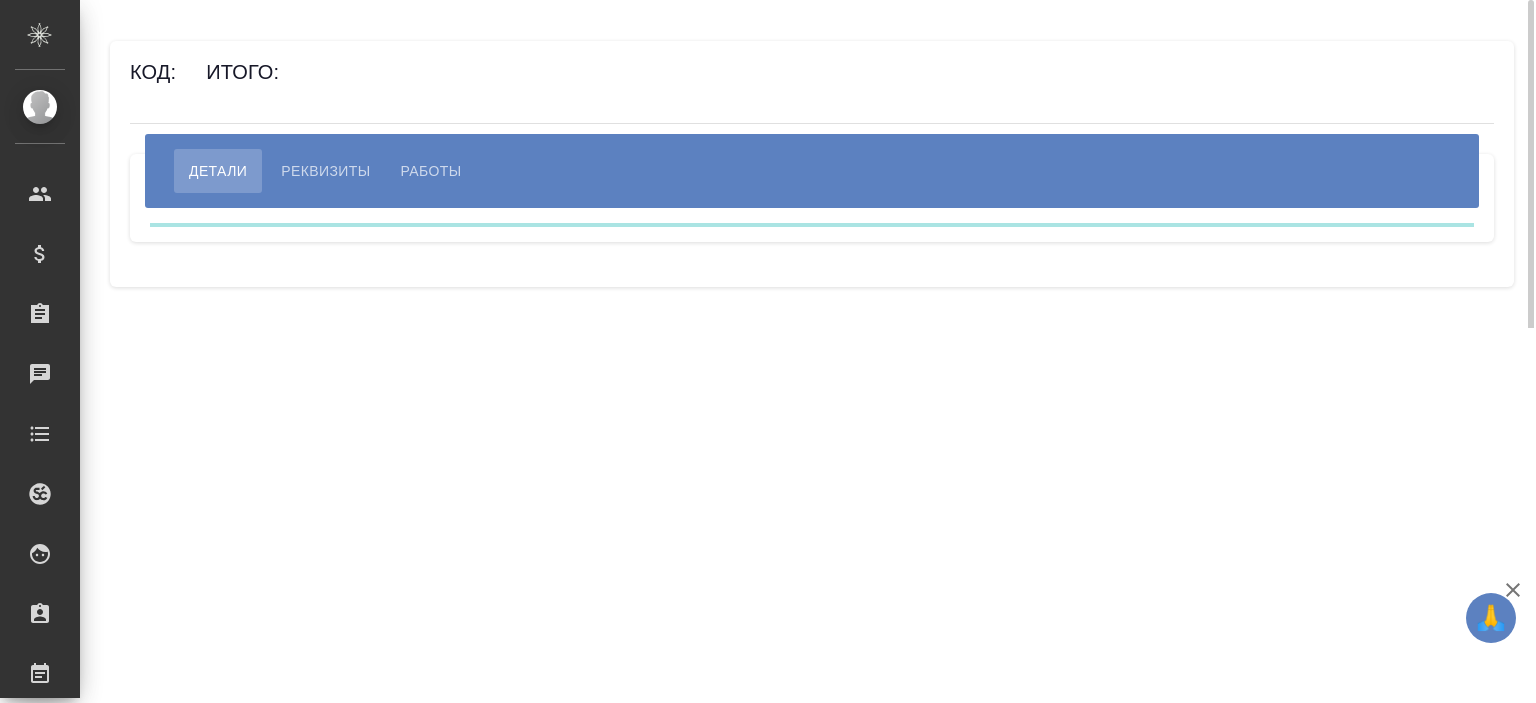 scroll, scrollTop: 0, scrollLeft: 0, axis: both 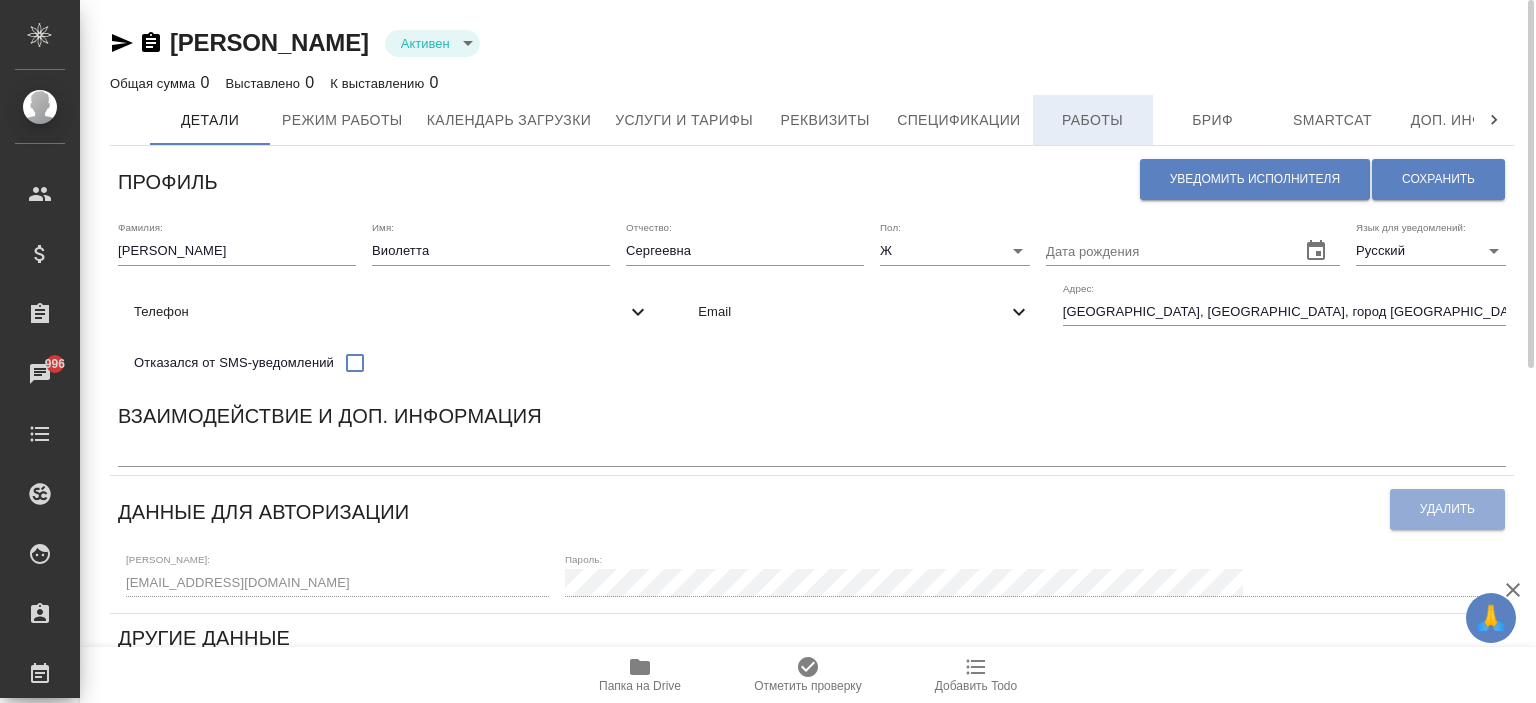 click on "Работы" at bounding box center (1093, 120) 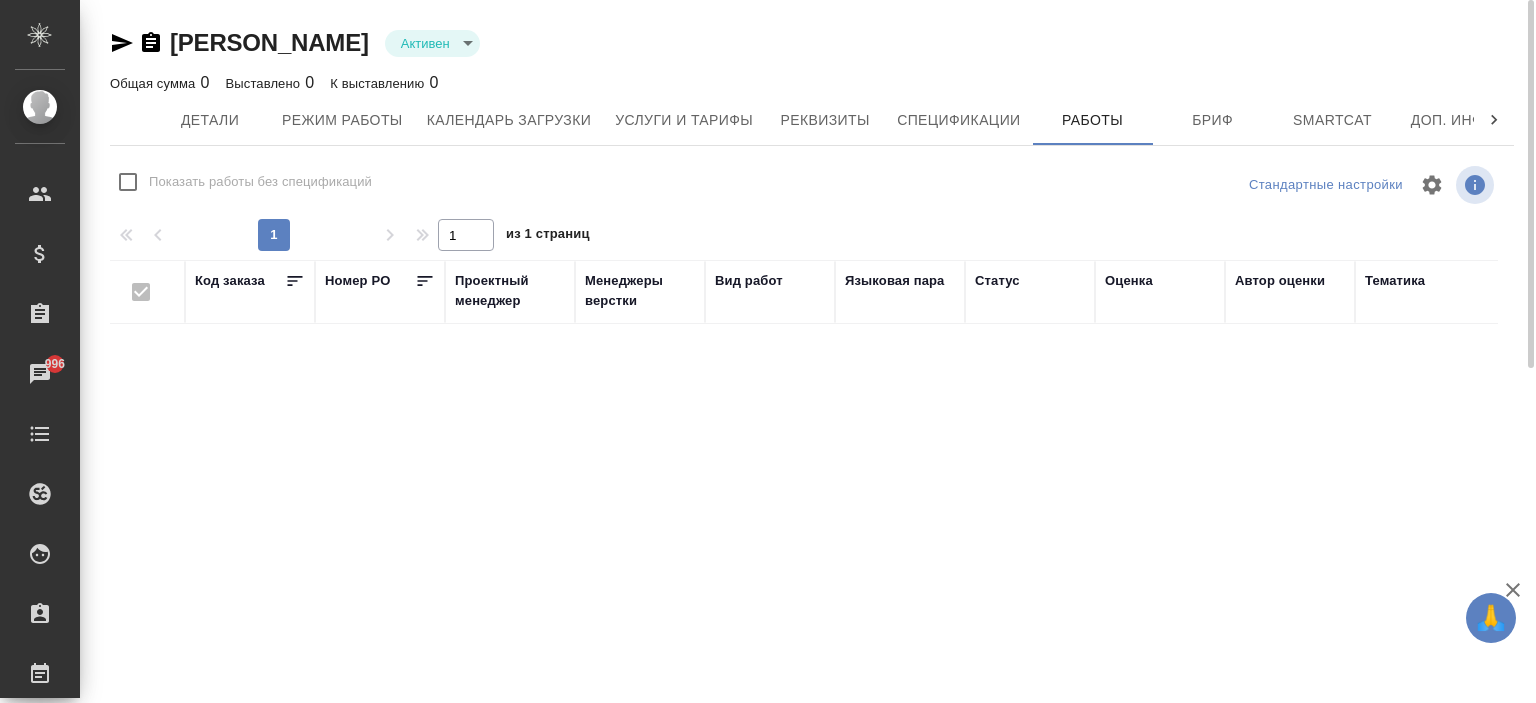 click on "Общая сумма 0 Выставлено 0 К выставлению 0" at bounding box center (812, 83) 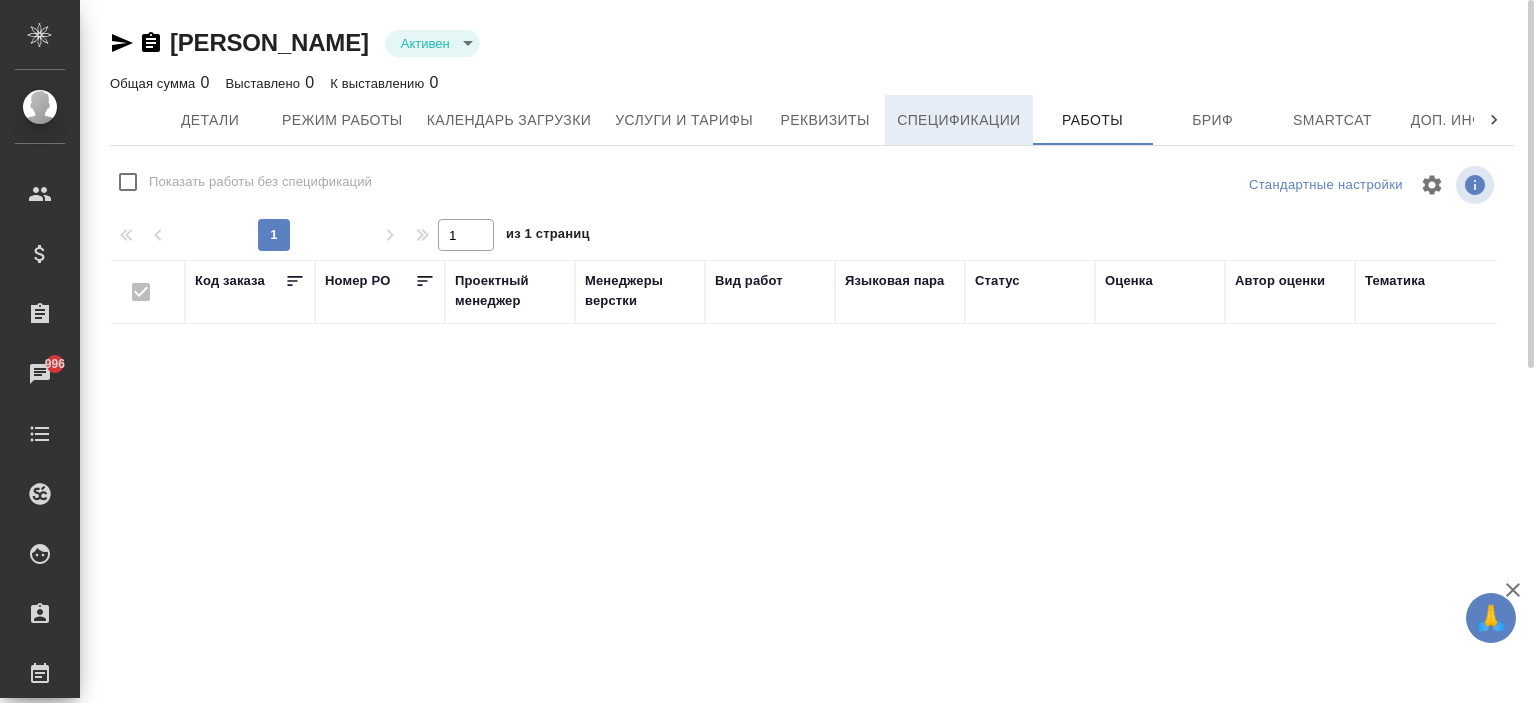 click on "Спецификации" at bounding box center (958, 120) 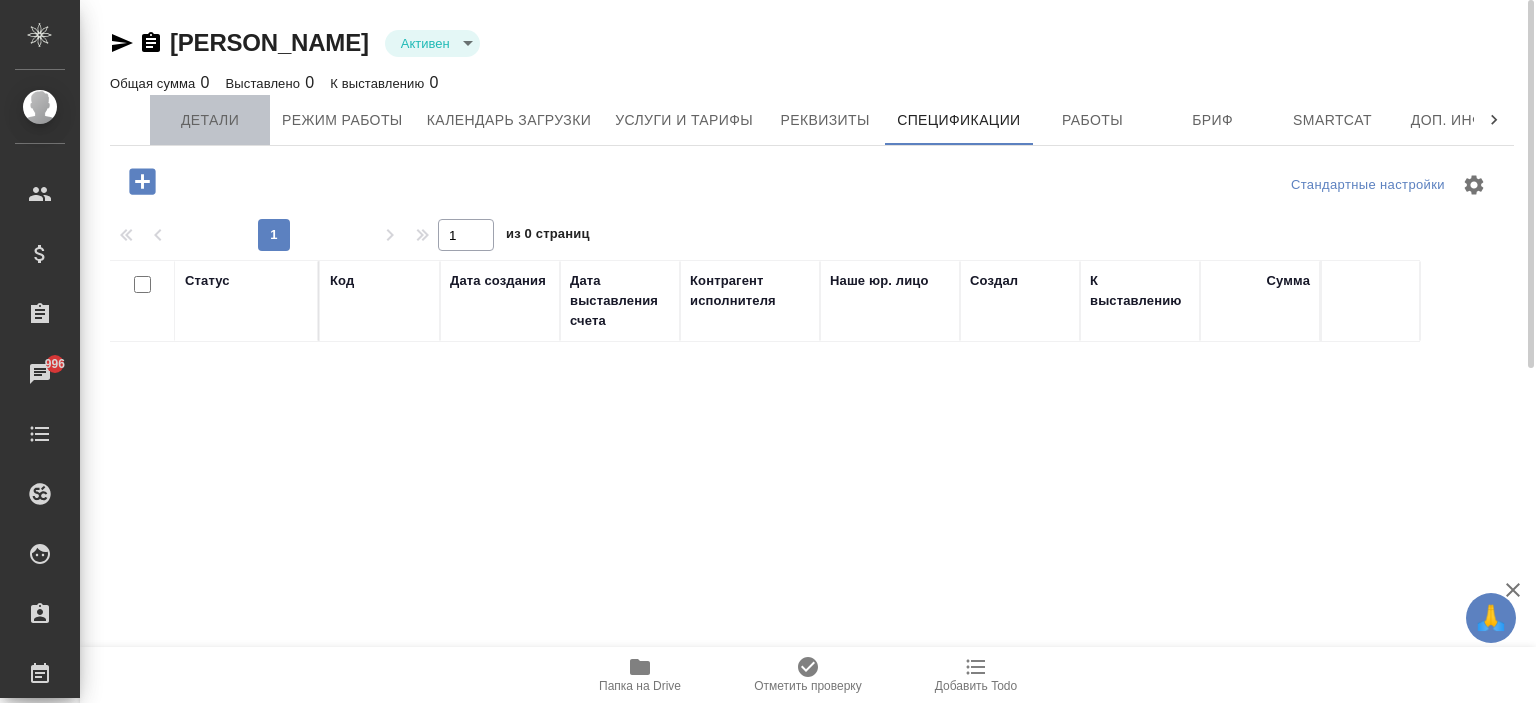 click on "Детали" at bounding box center (210, 120) 